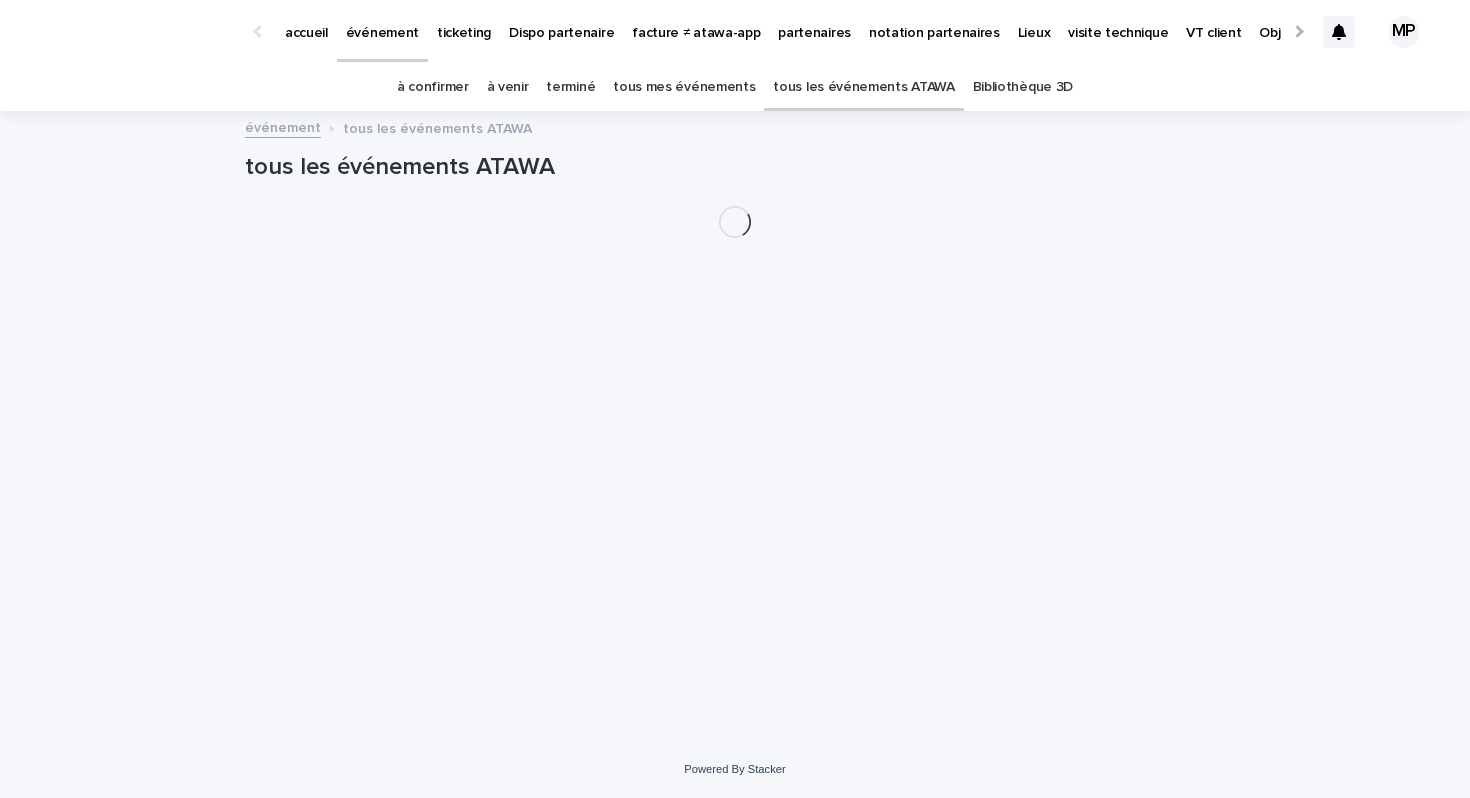 scroll, scrollTop: 0, scrollLeft: 0, axis: both 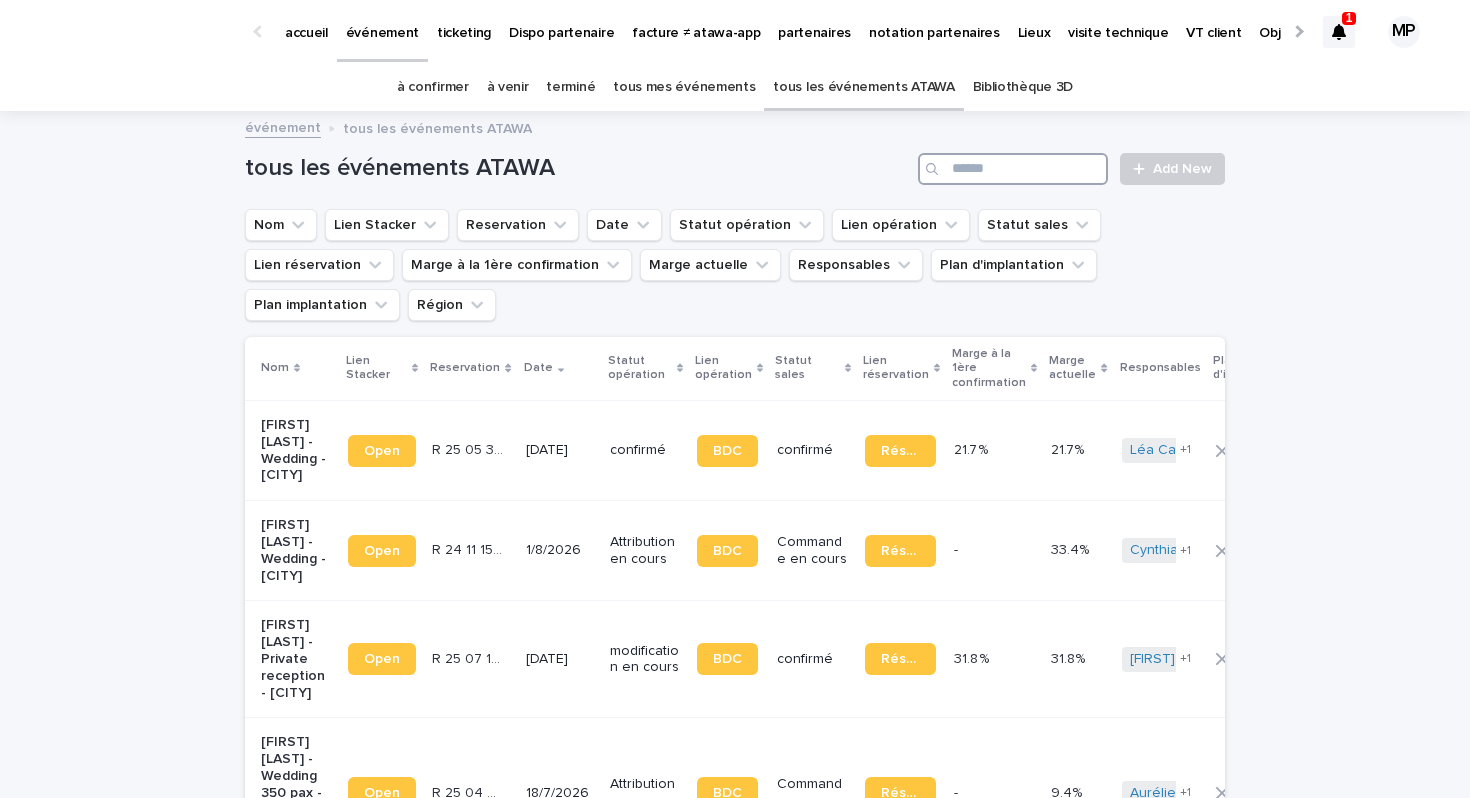 click at bounding box center (1013, 169) 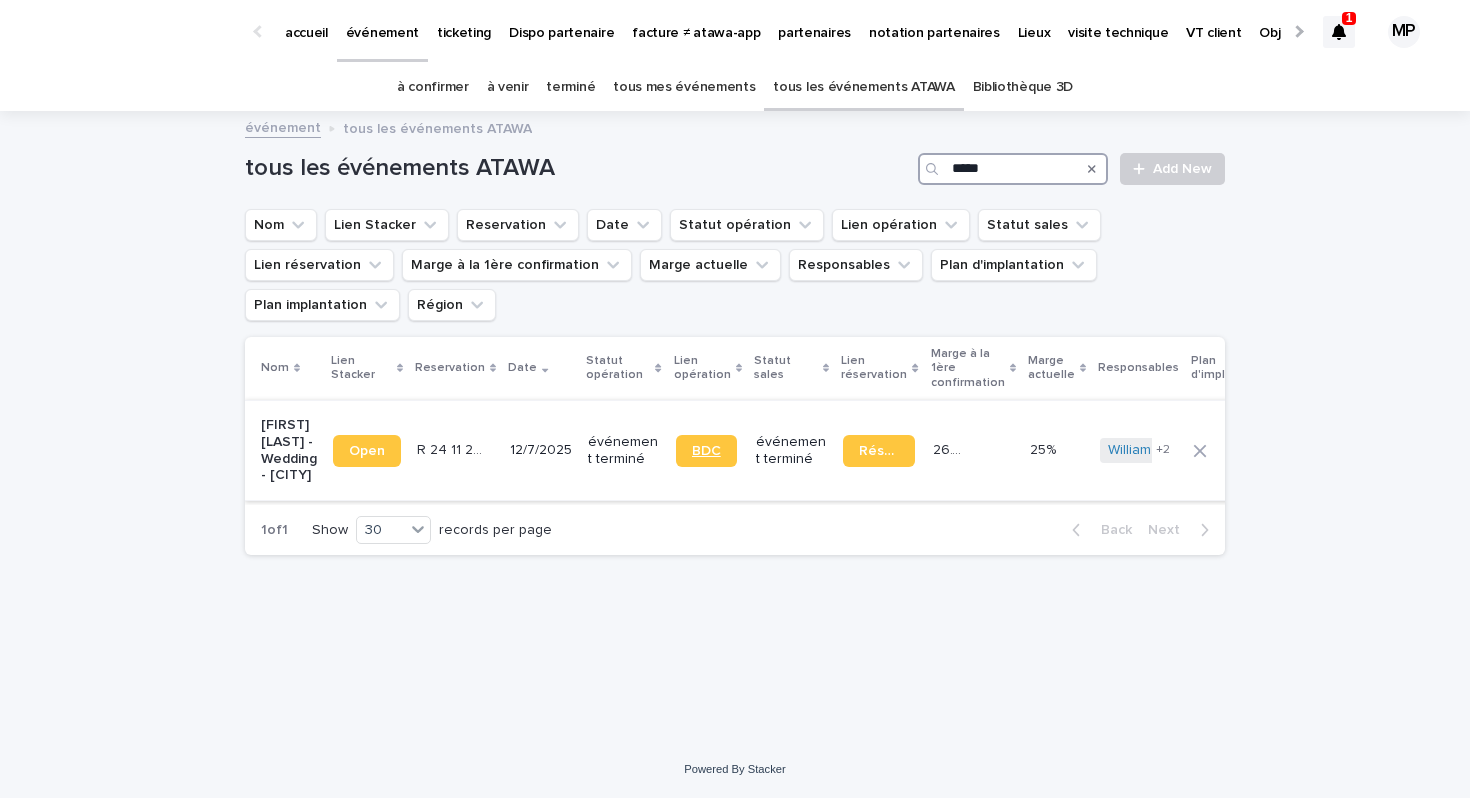 type on "*****" 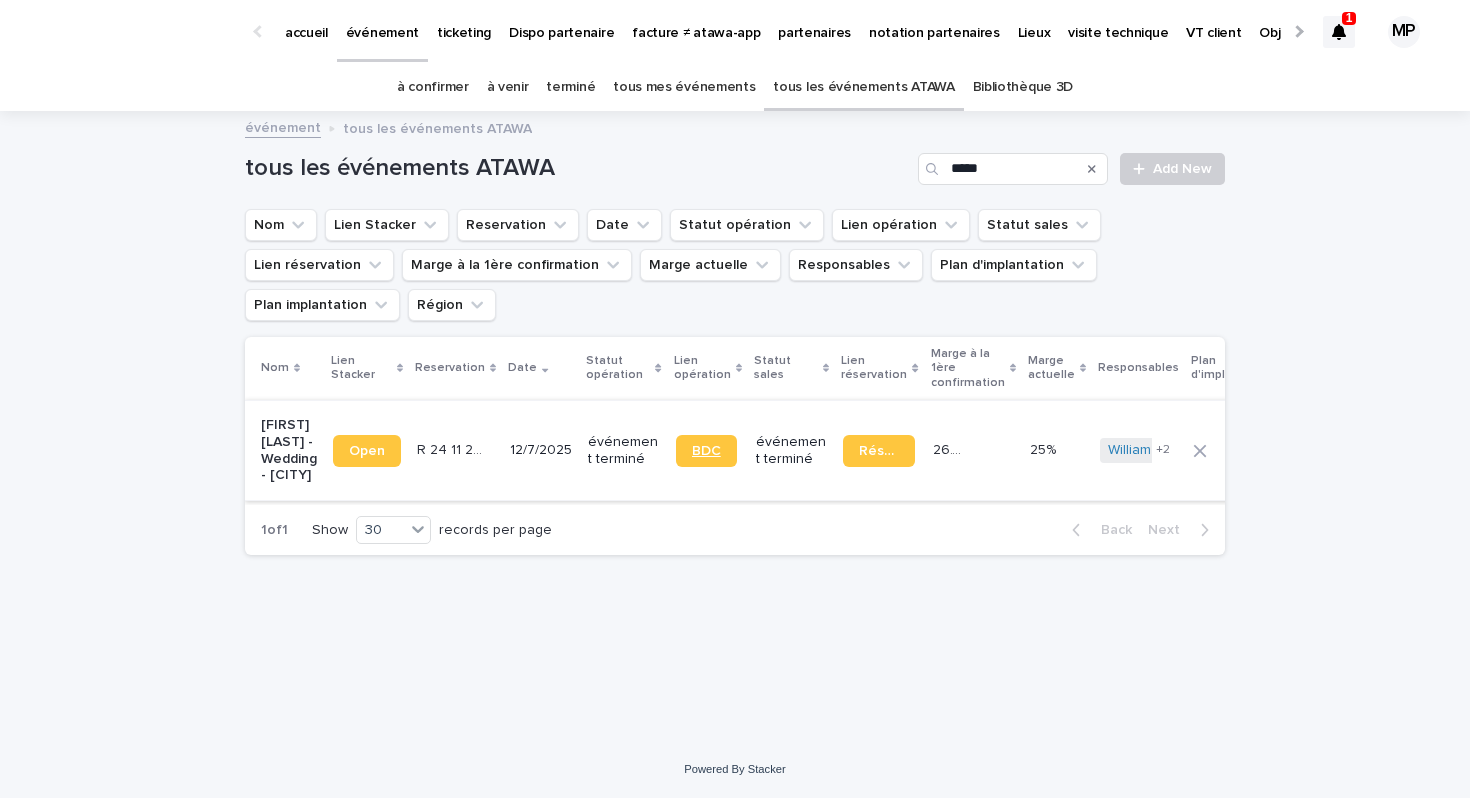 click on "BDC" at bounding box center [706, 451] 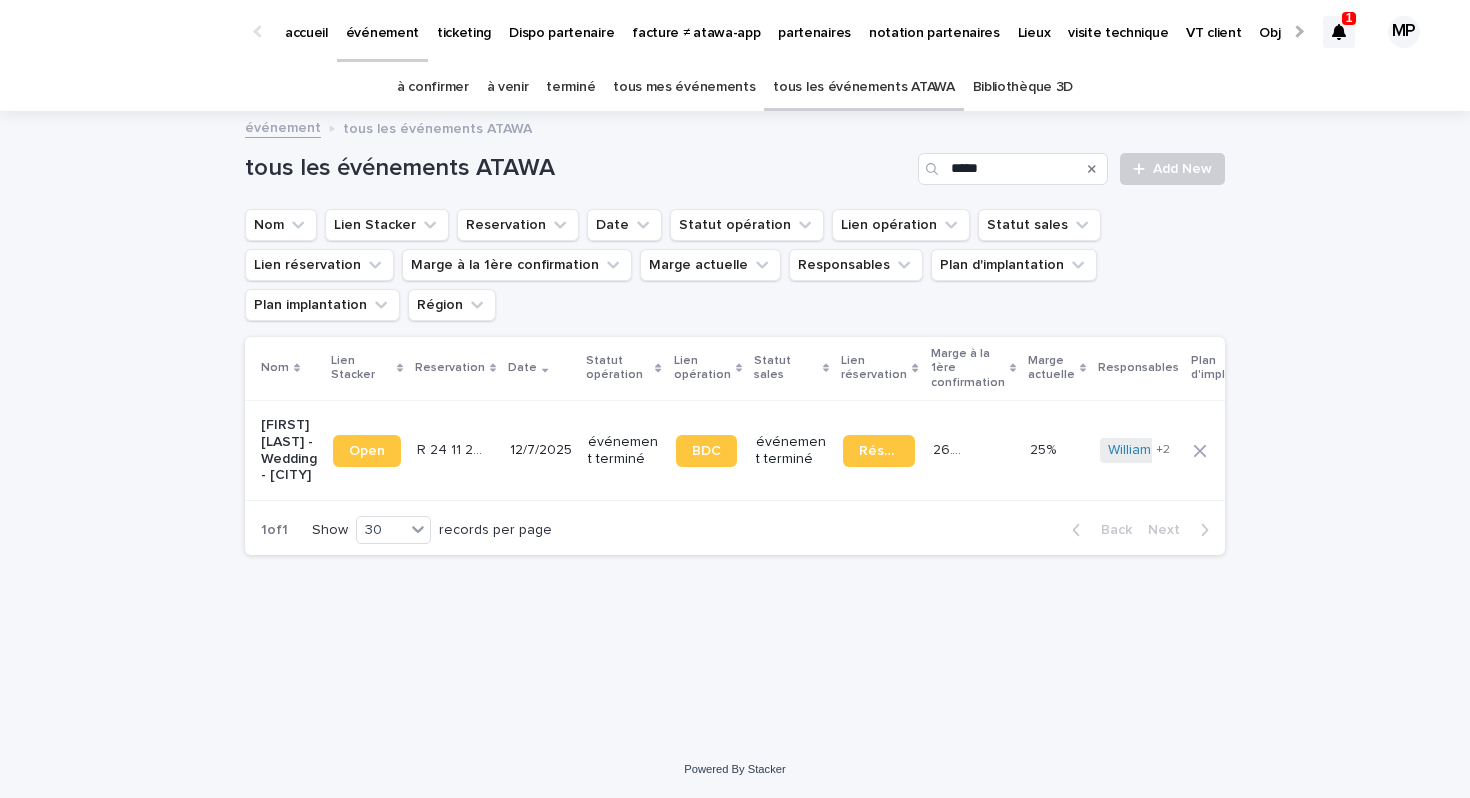 click on "[FIRST] [LAST] - Wedding - [CITY]" at bounding box center (289, 450) 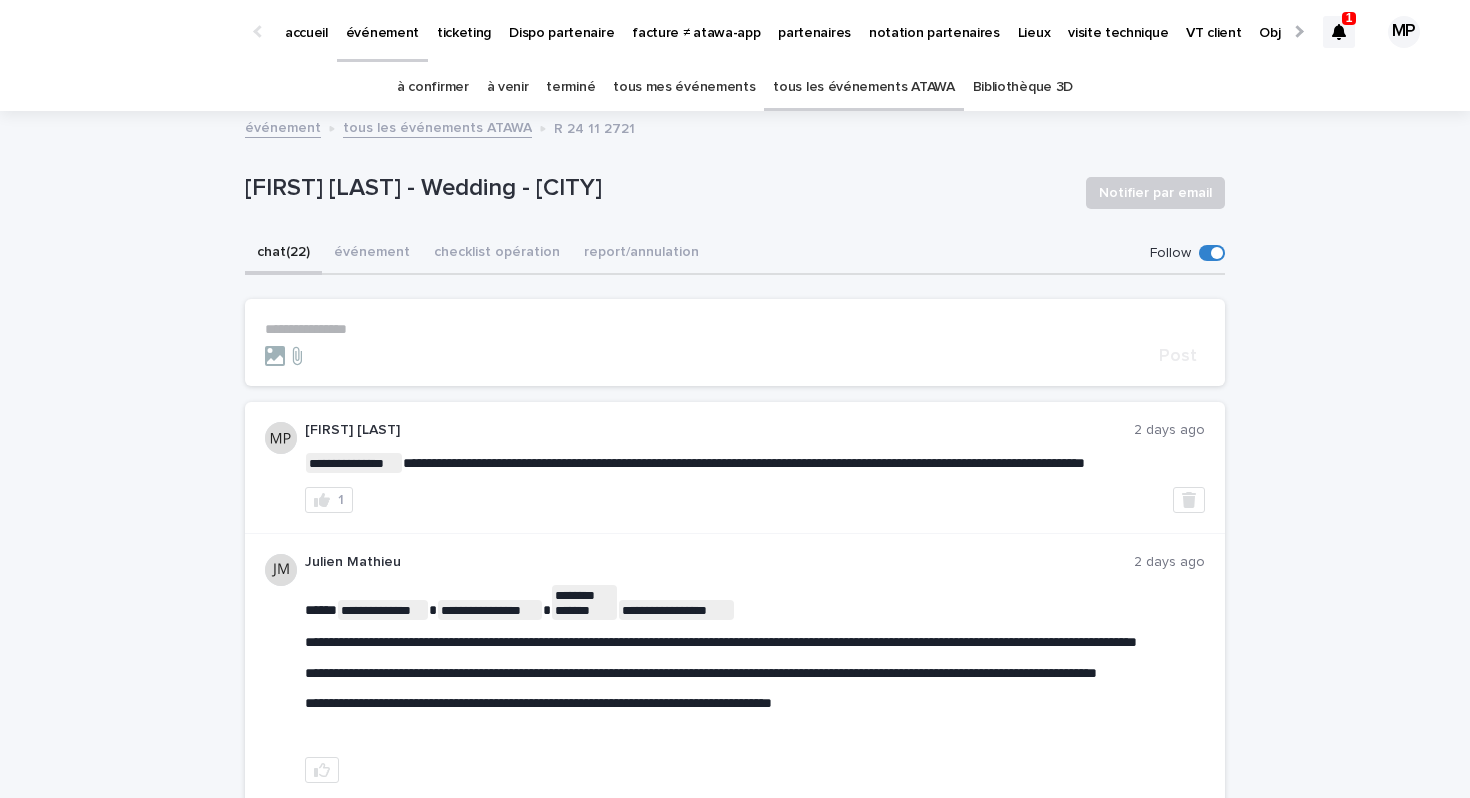 click on "**********" at bounding box center [735, 329] 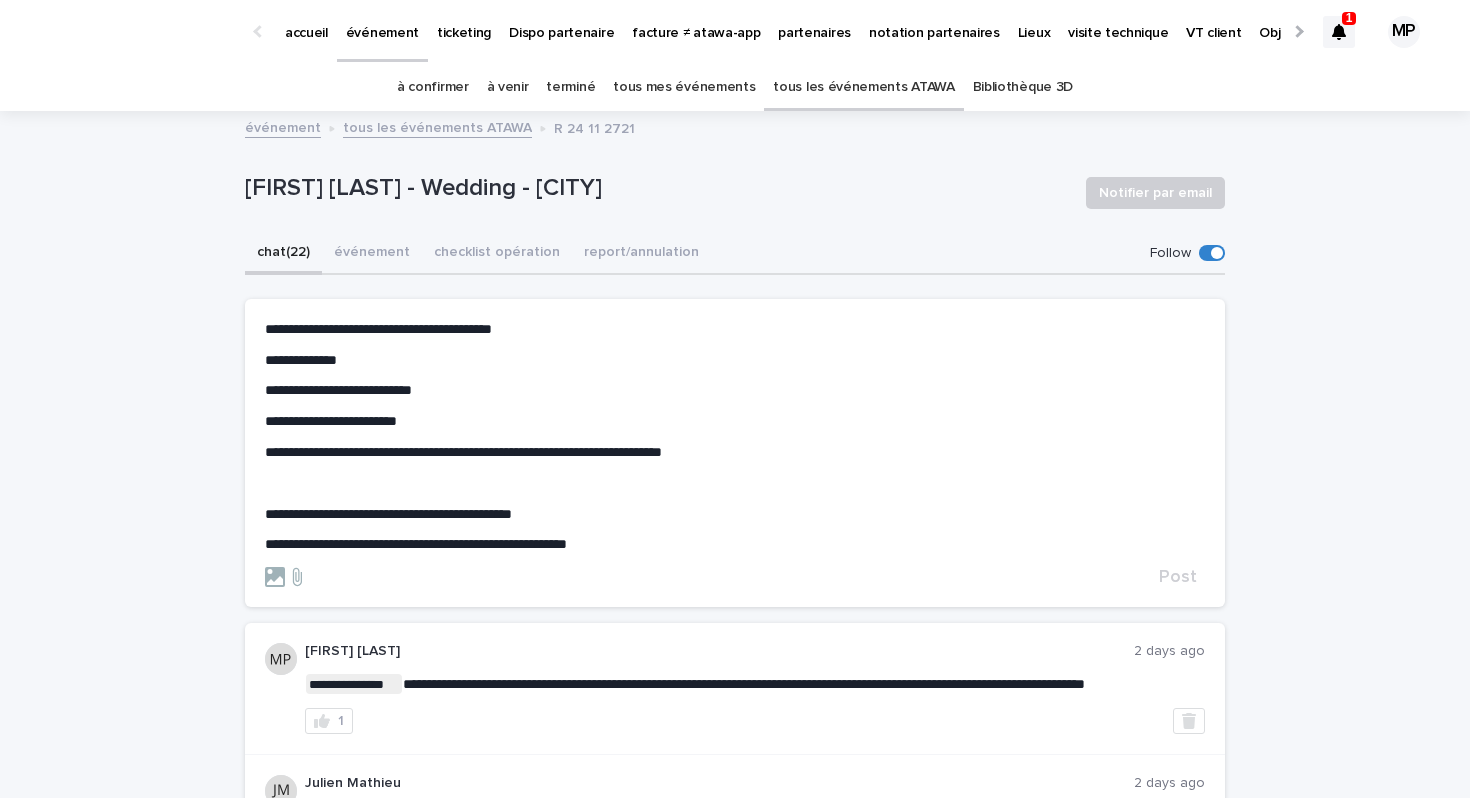 click on "**********" at bounding box center (378, 329) 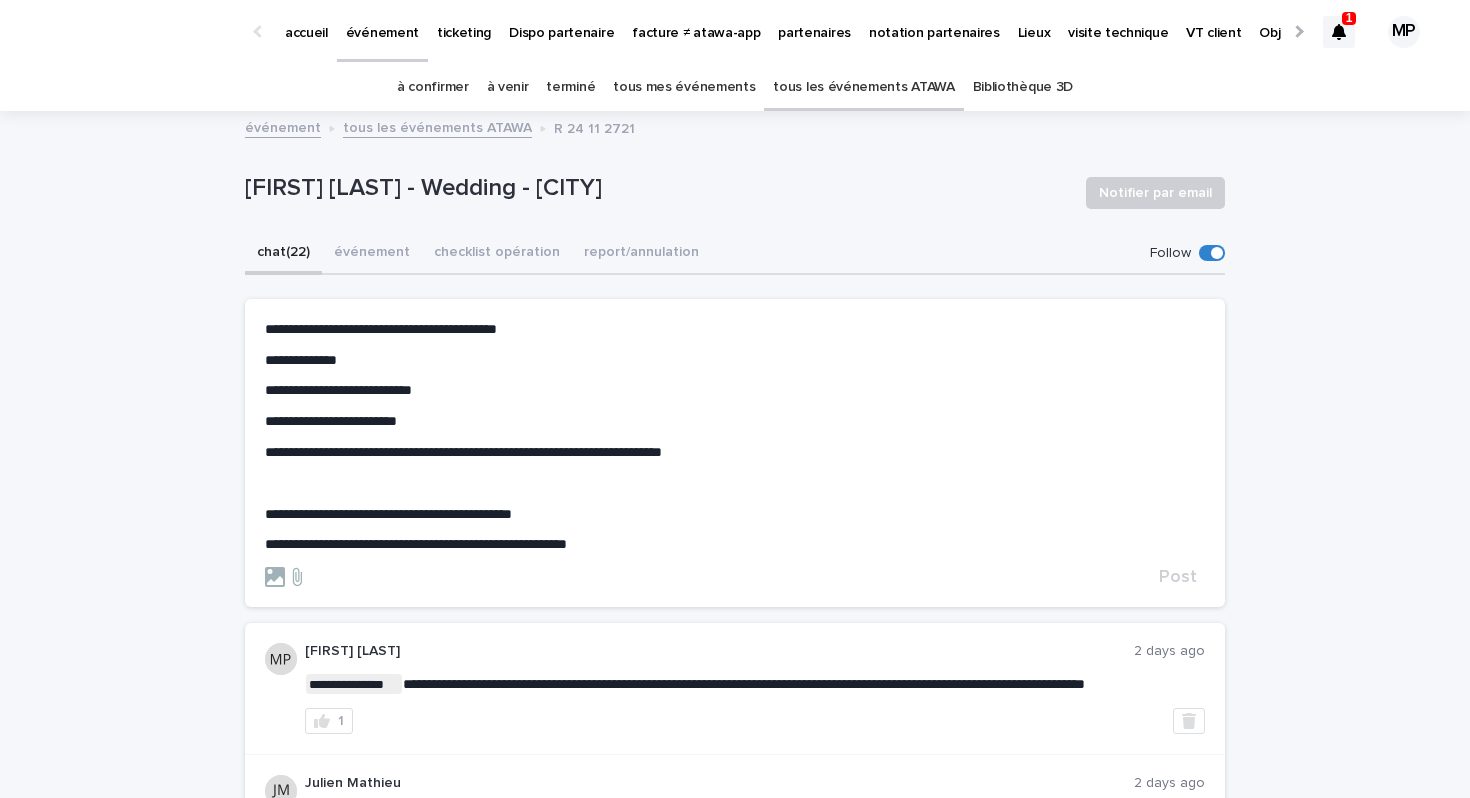 type 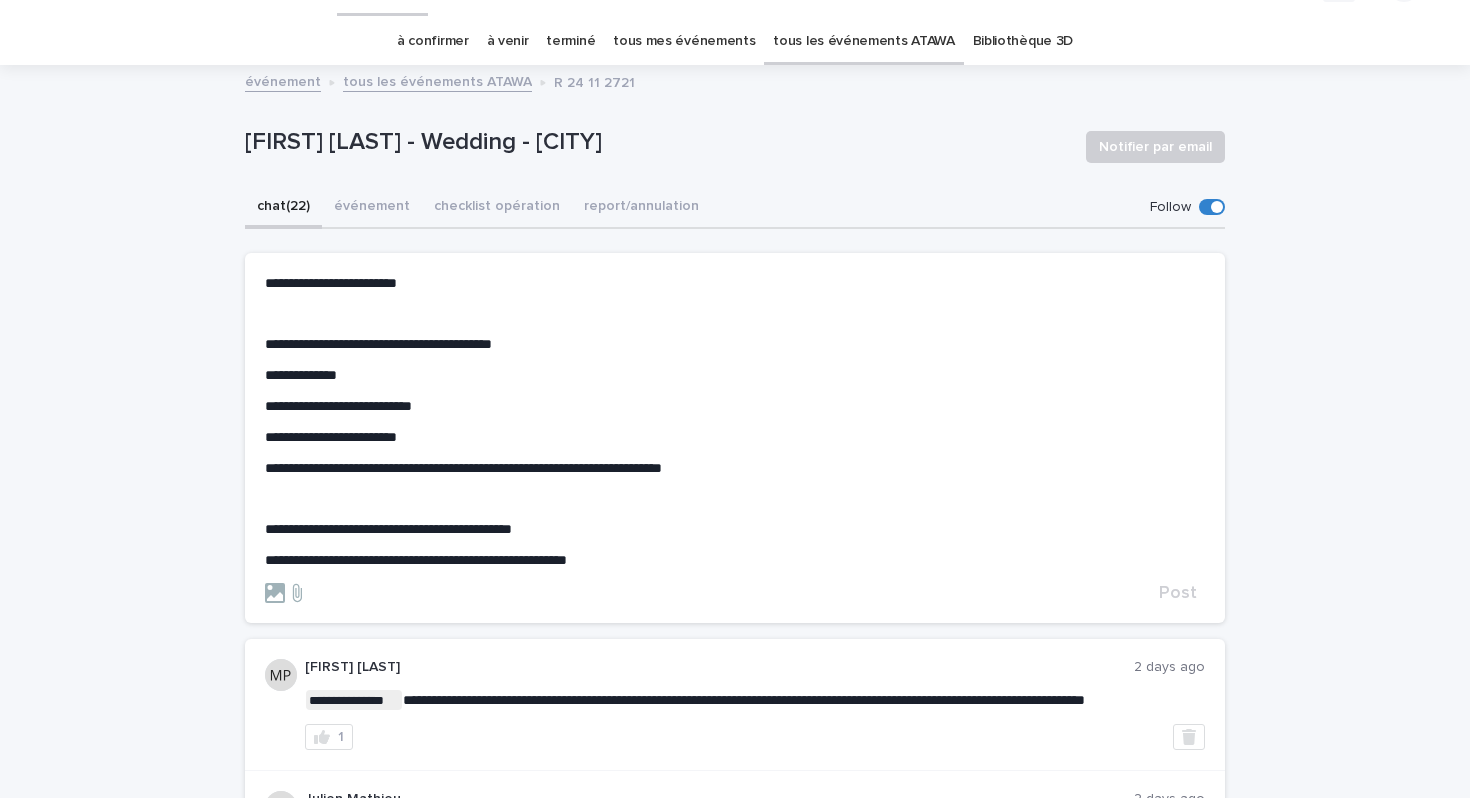 scroll, scrollTop: 53, scrollLeft: 0, axis: vertical 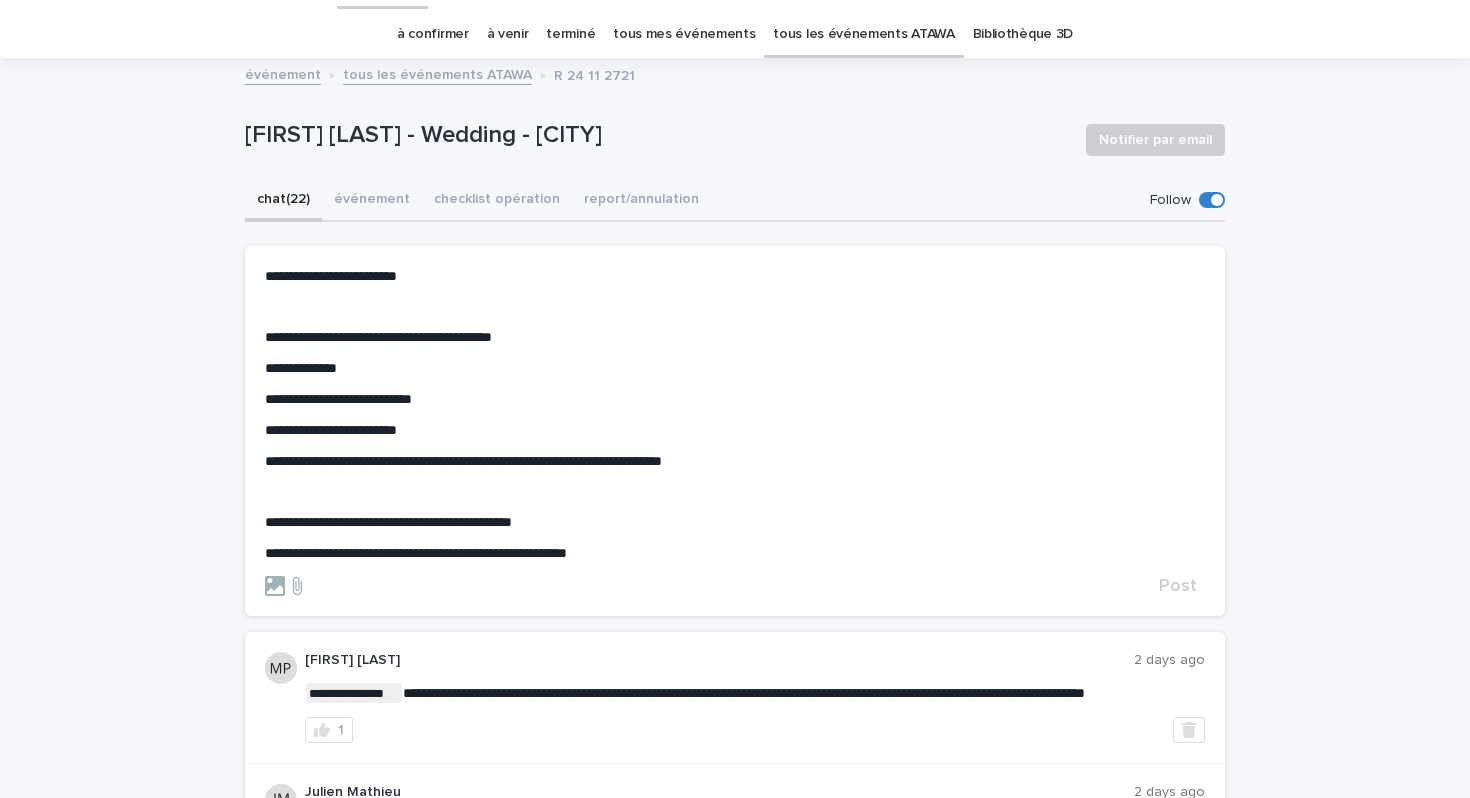 click on "**********" at bounding box center [735, 399] 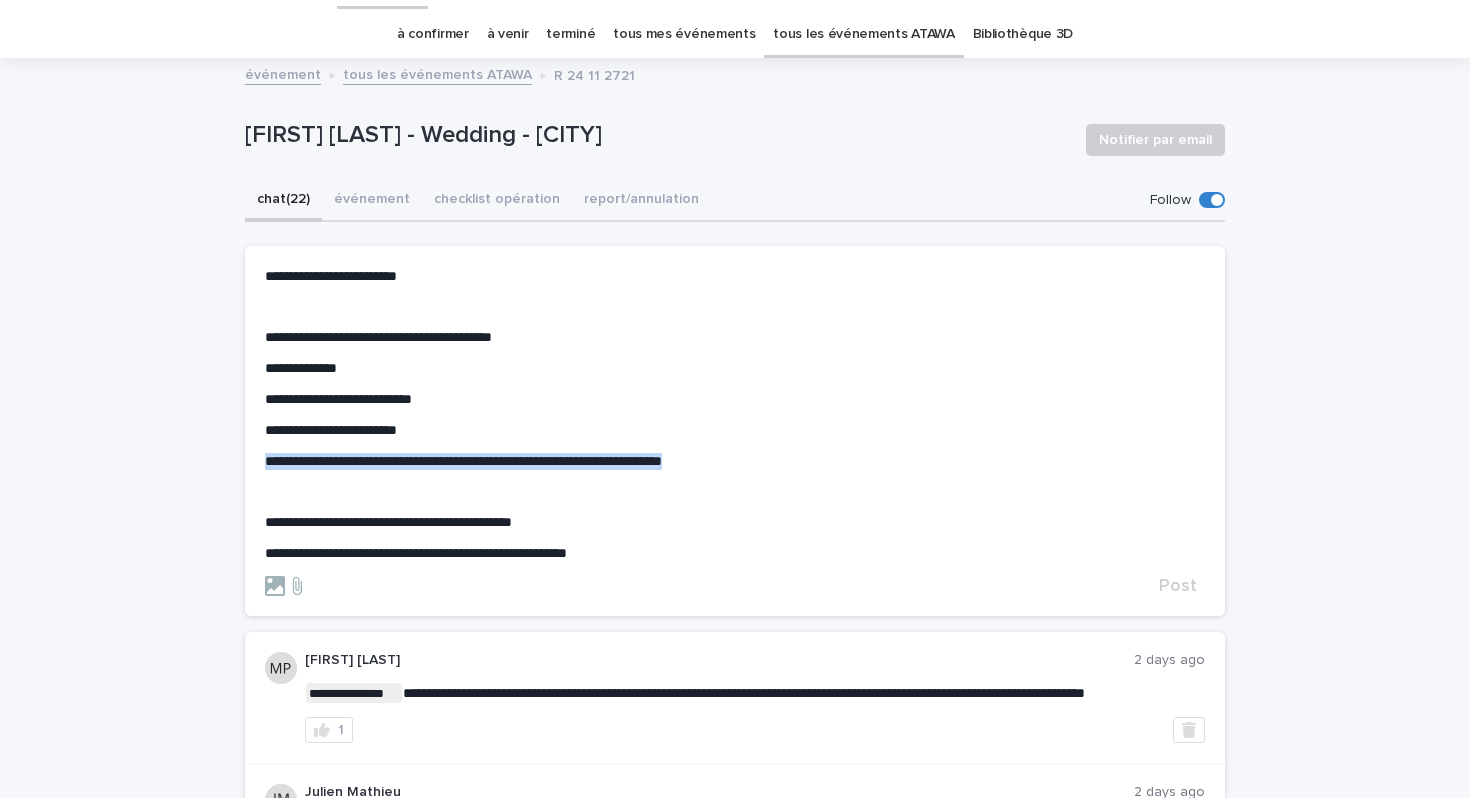 drag, startPoint x: 770, startPoint y: 458, endPoint x: 233, endPoint y: 458, distance: 537 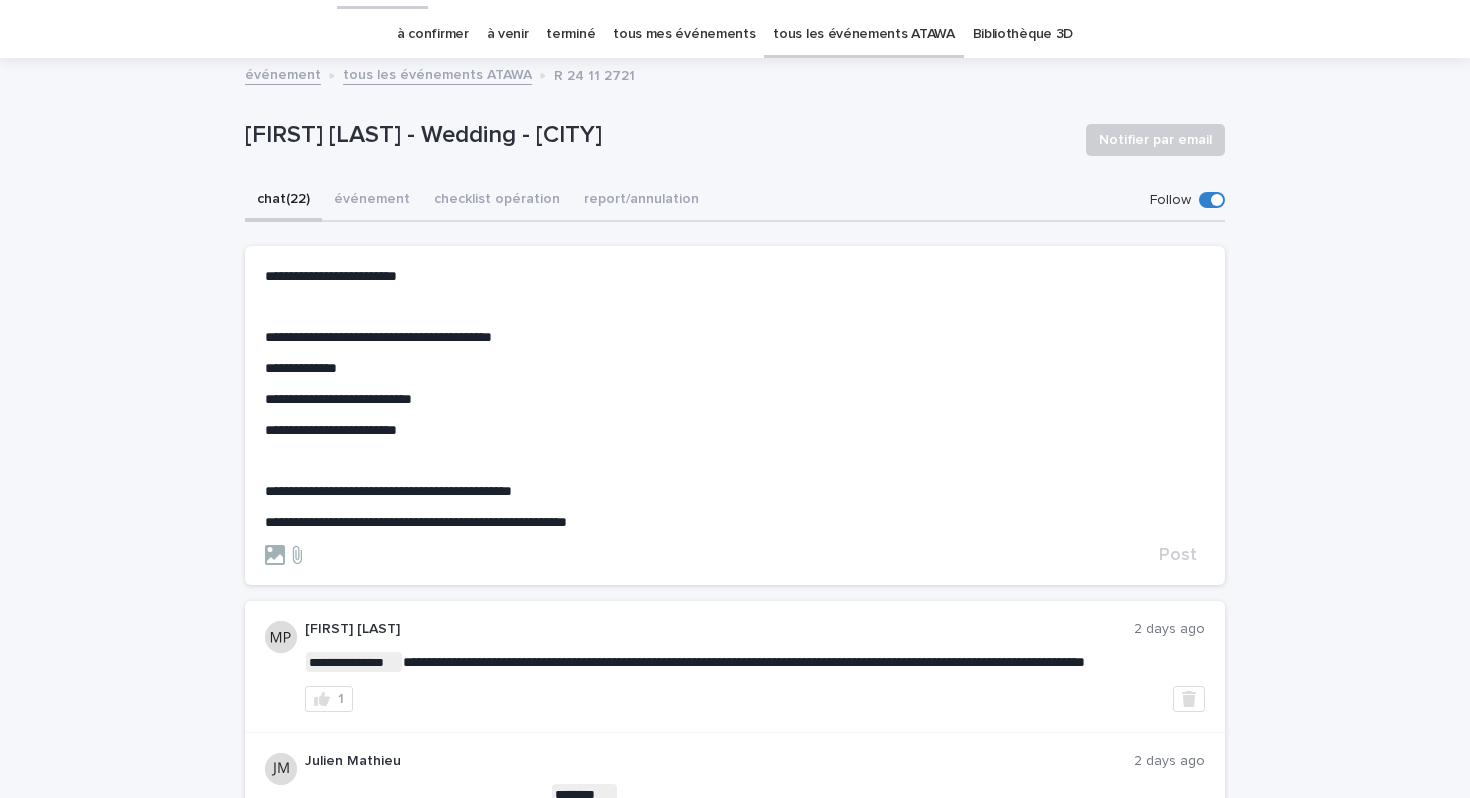 click on "﻿" at bounding box center [735, 461] 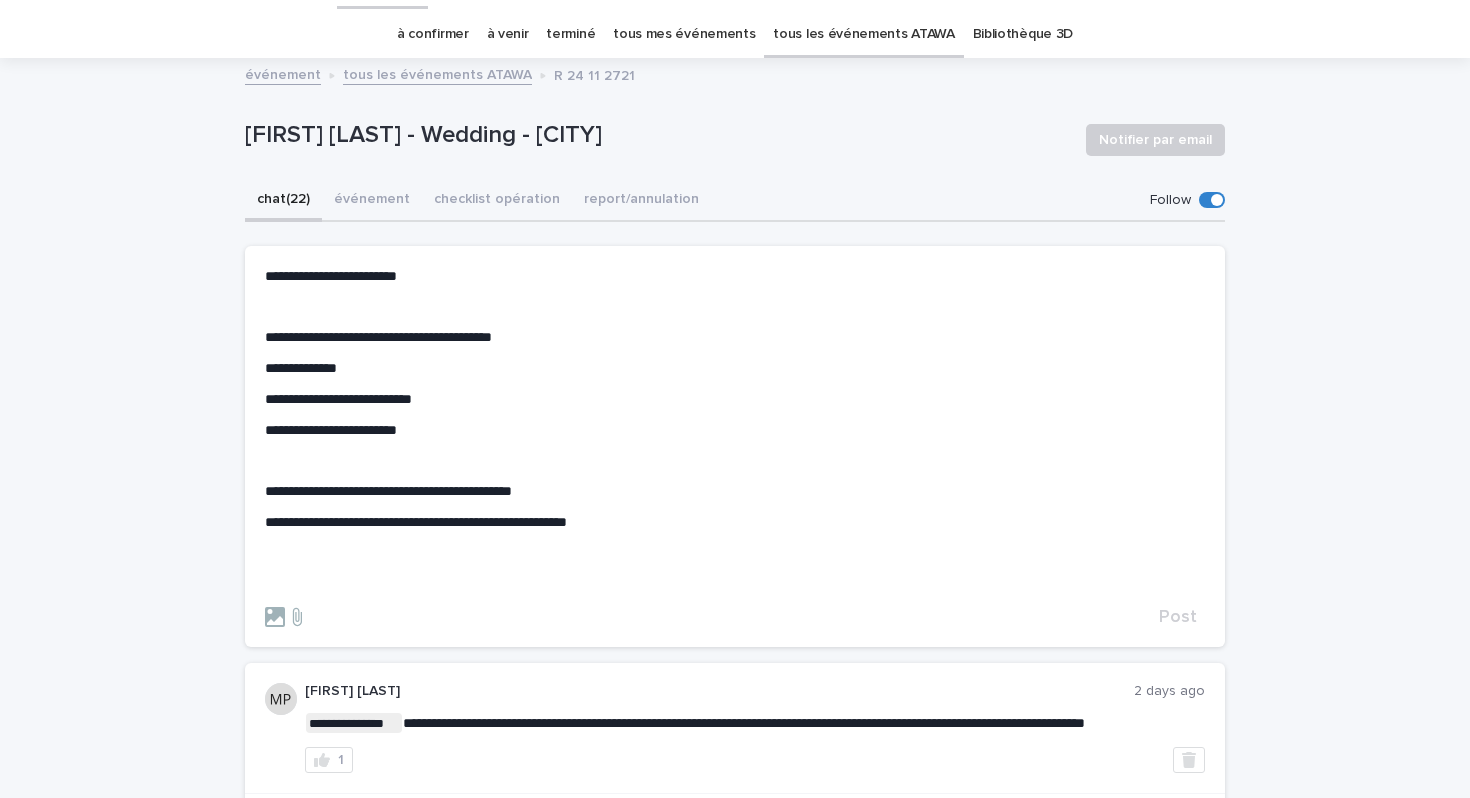 click on "**********" at bounding box center (388, 491) 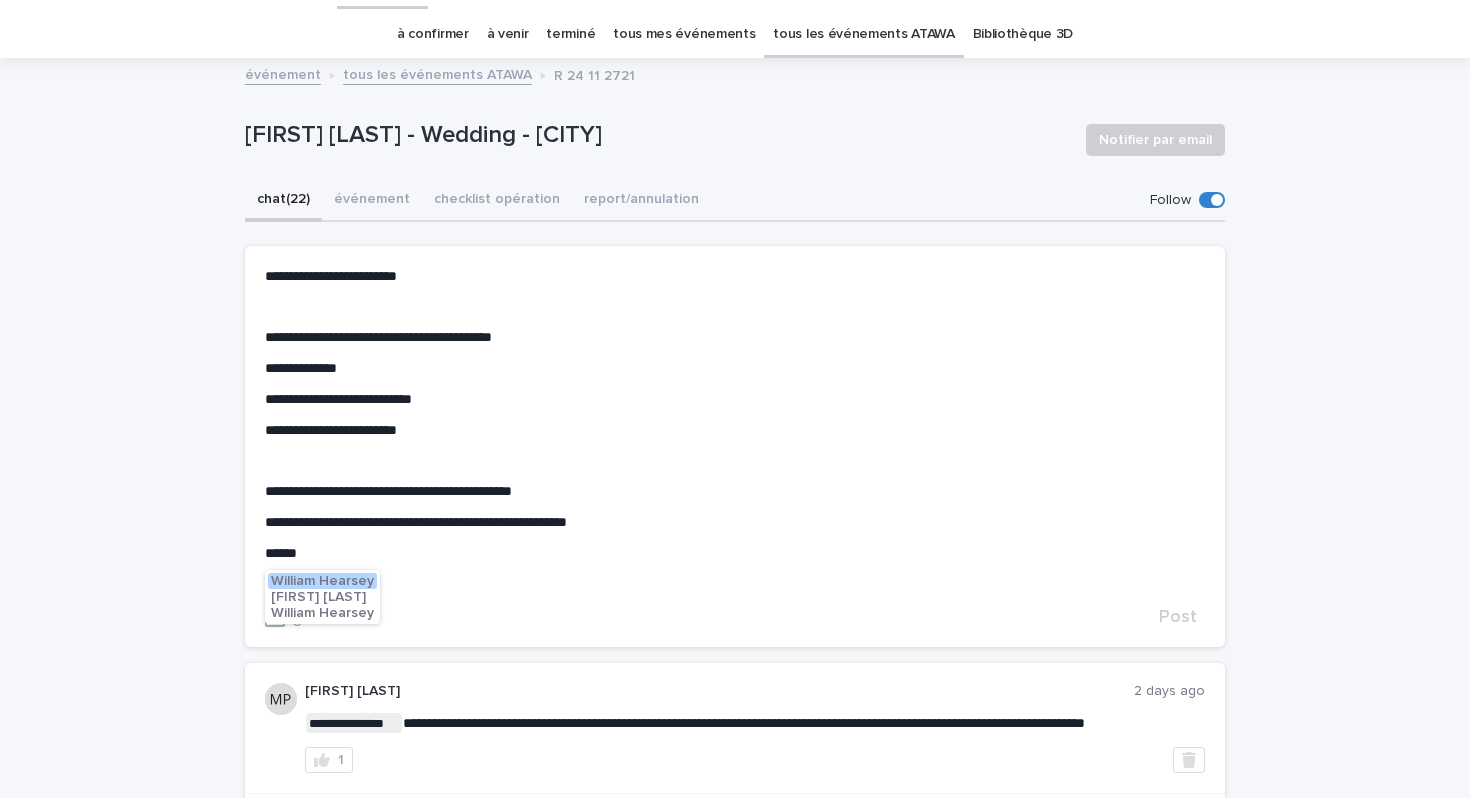 click on "William Hearsey" at bounding box center (322, 581) 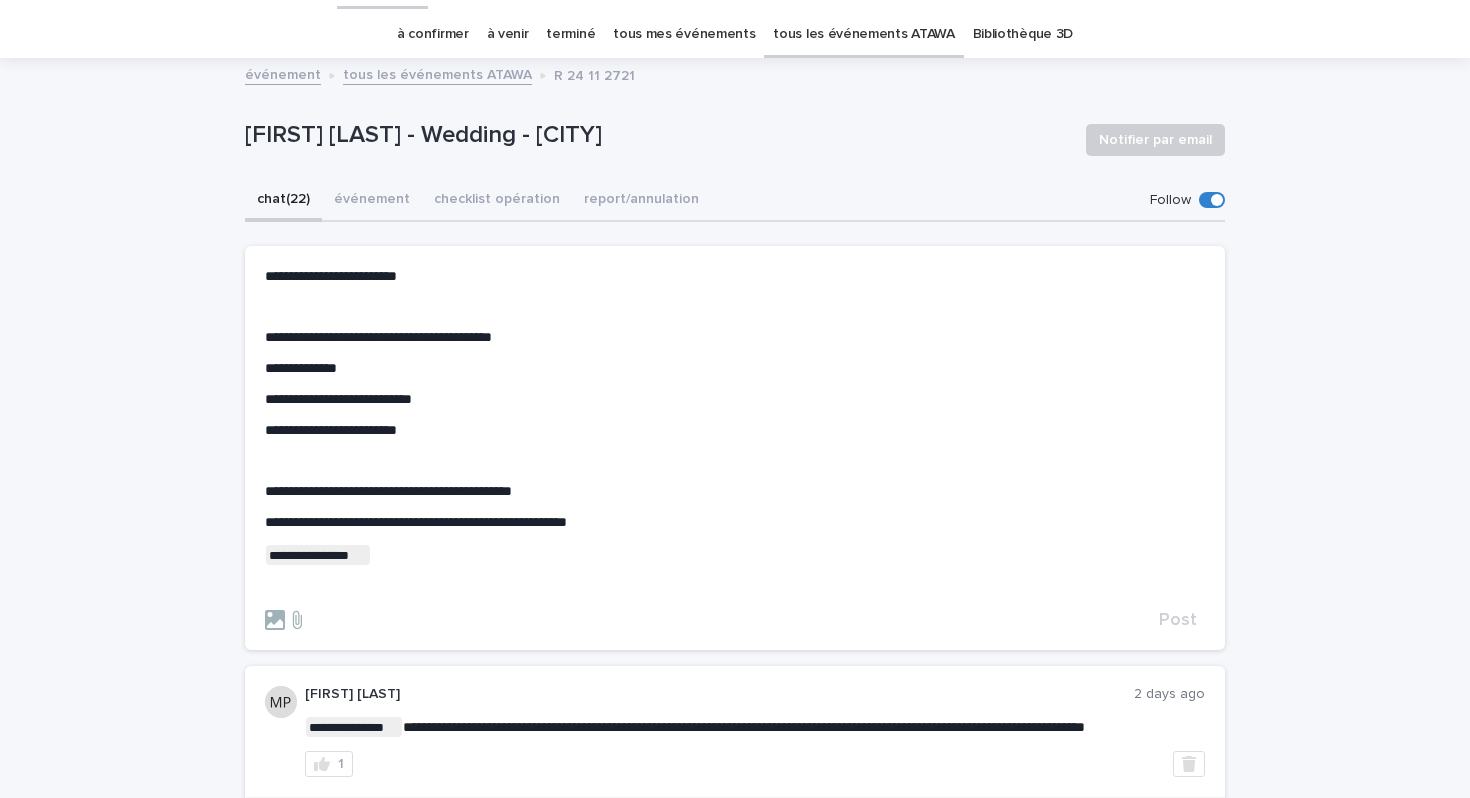 click on "**********" at bounding box center (735, 555) 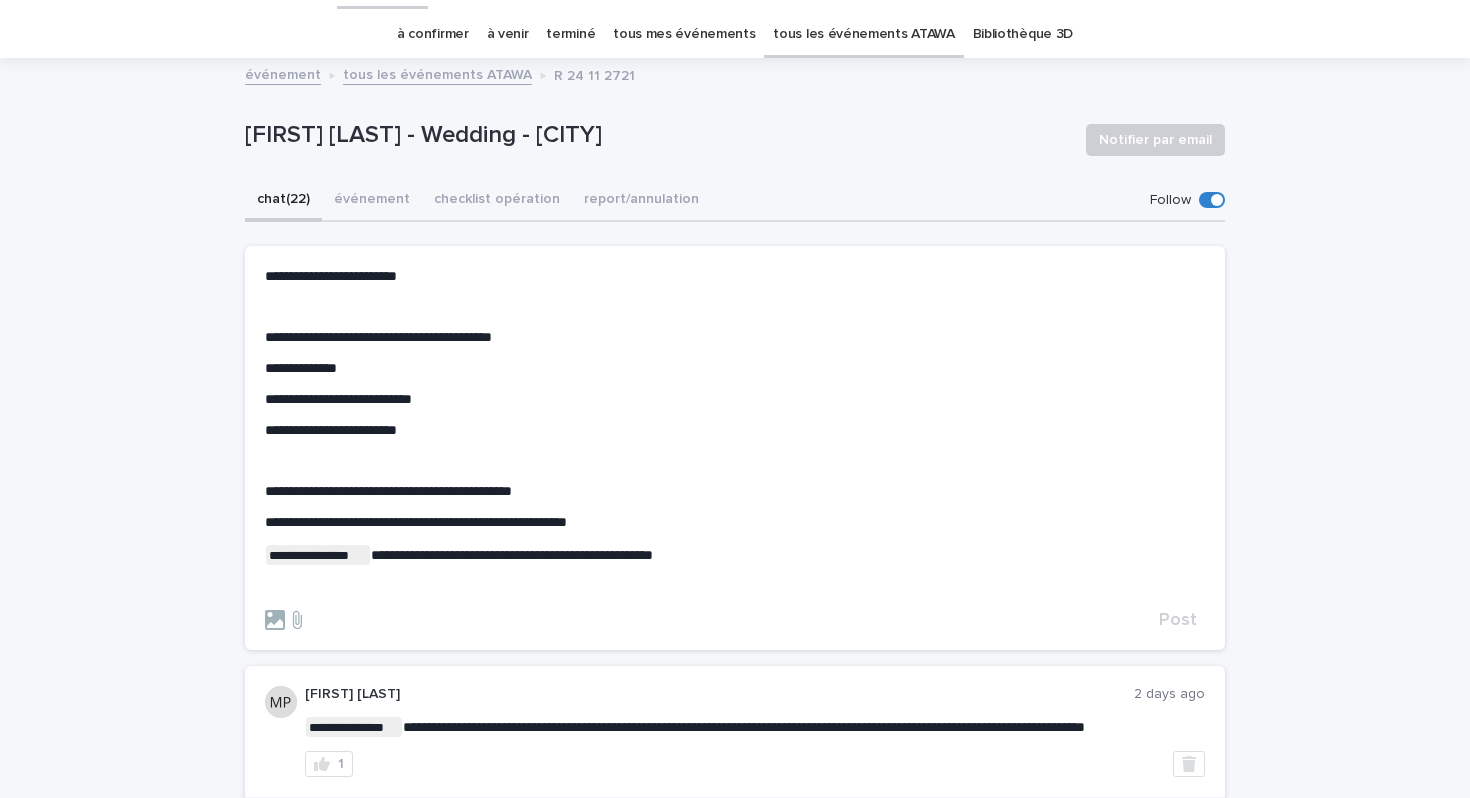click on "**********" at bounding box center (735, 522) 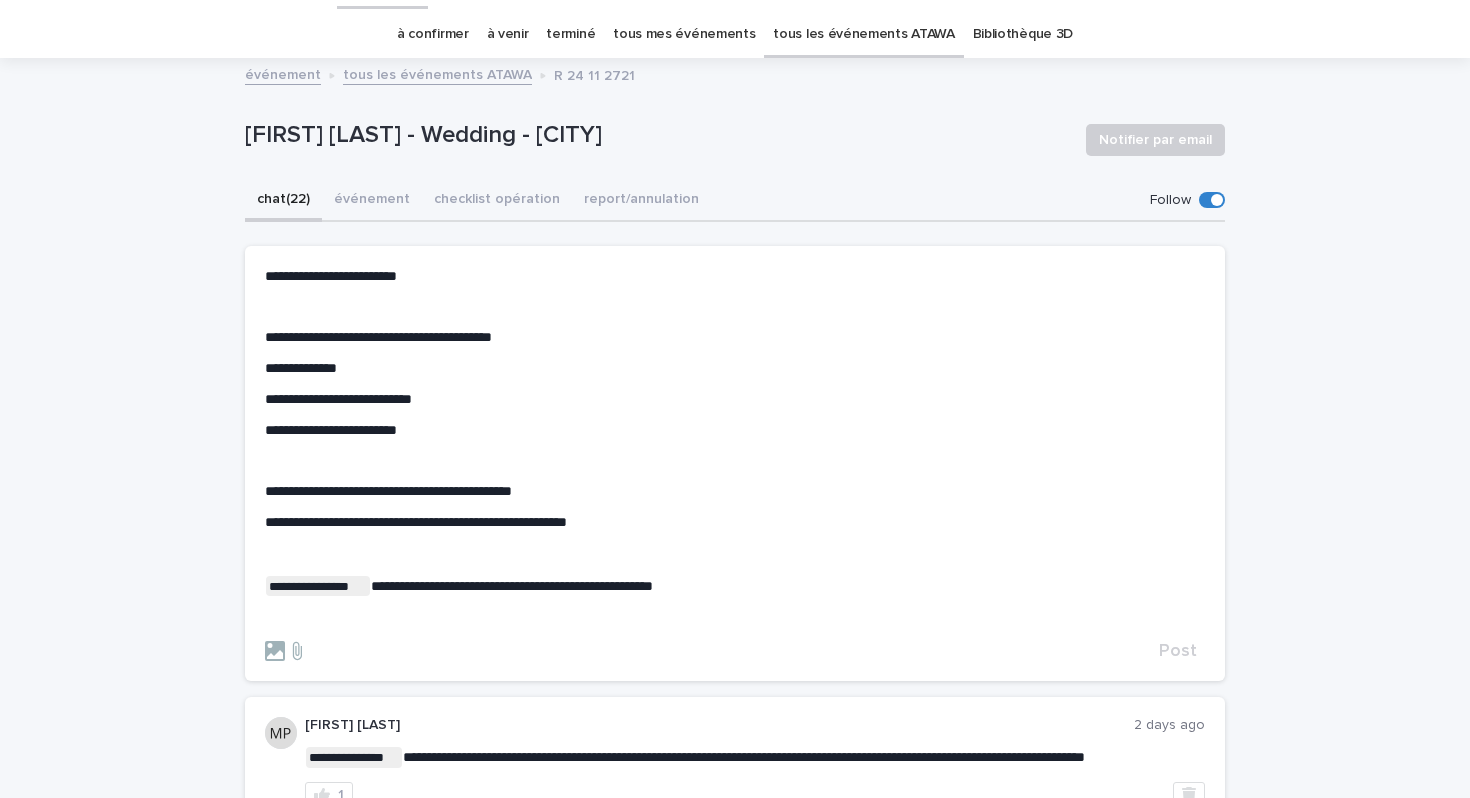 click on "**********" at bounding box center [735, 586] 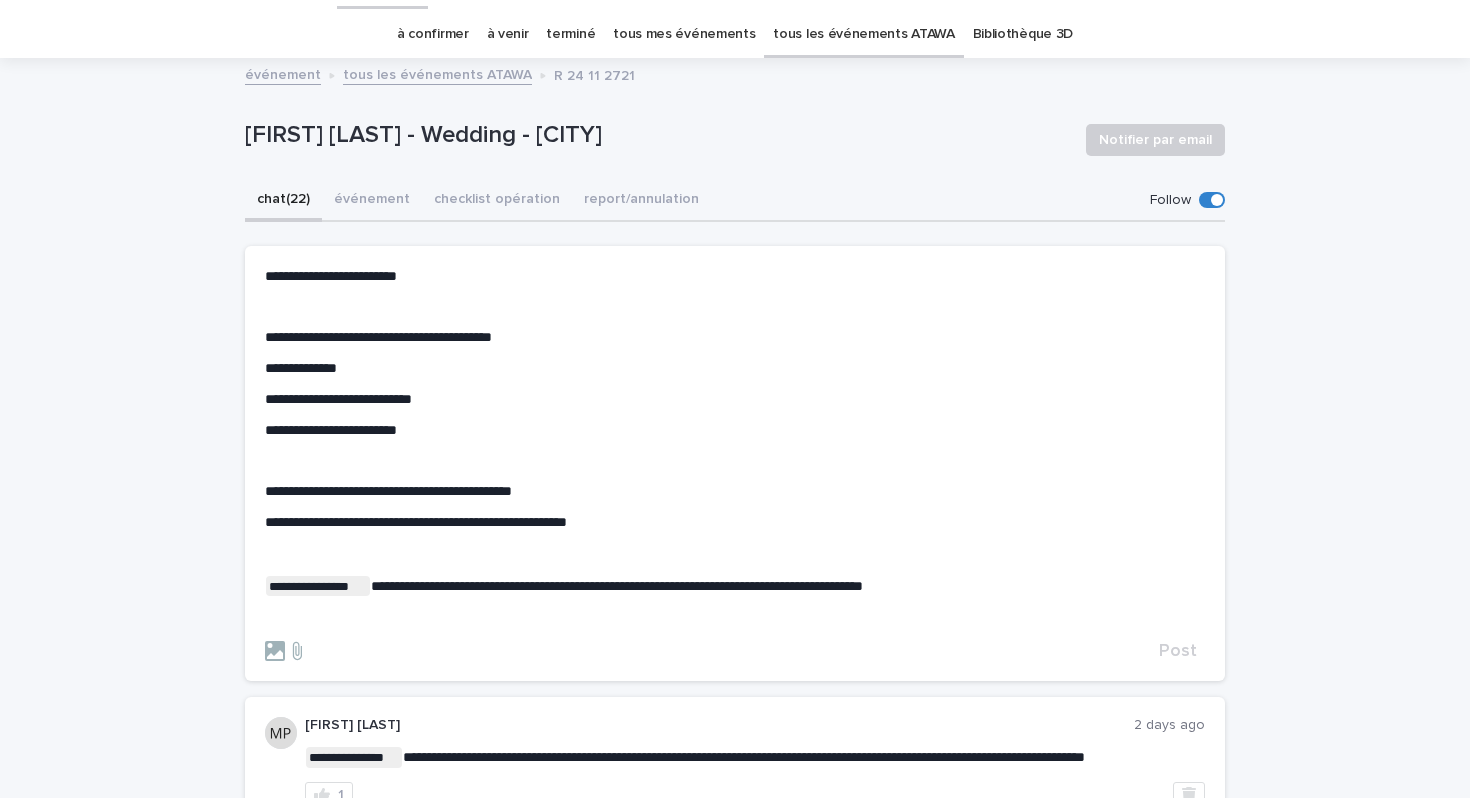 click on "checklist opération" at bounding box center (497, 201) 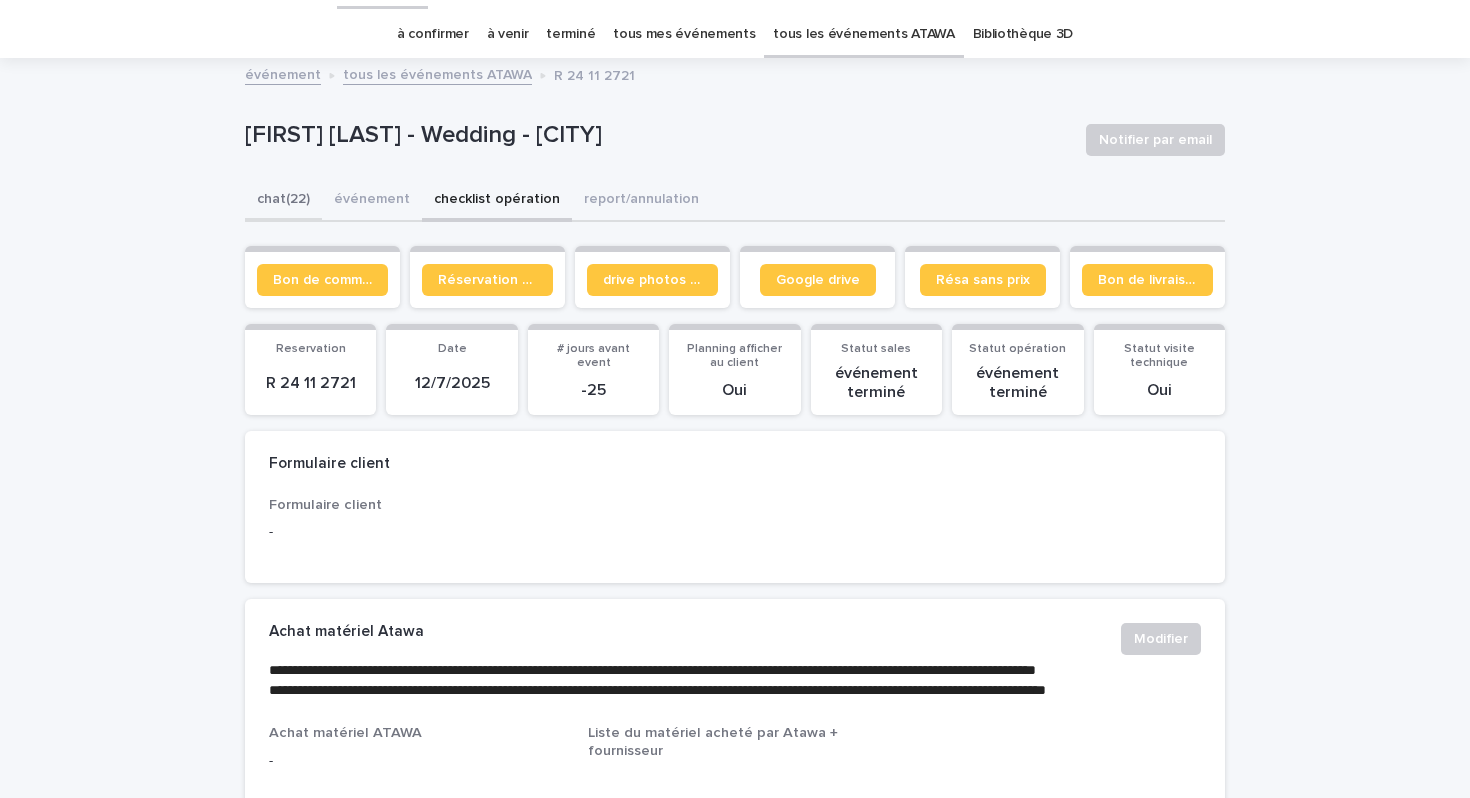 click on "chat  (22)" at bounding box center [283, 201] 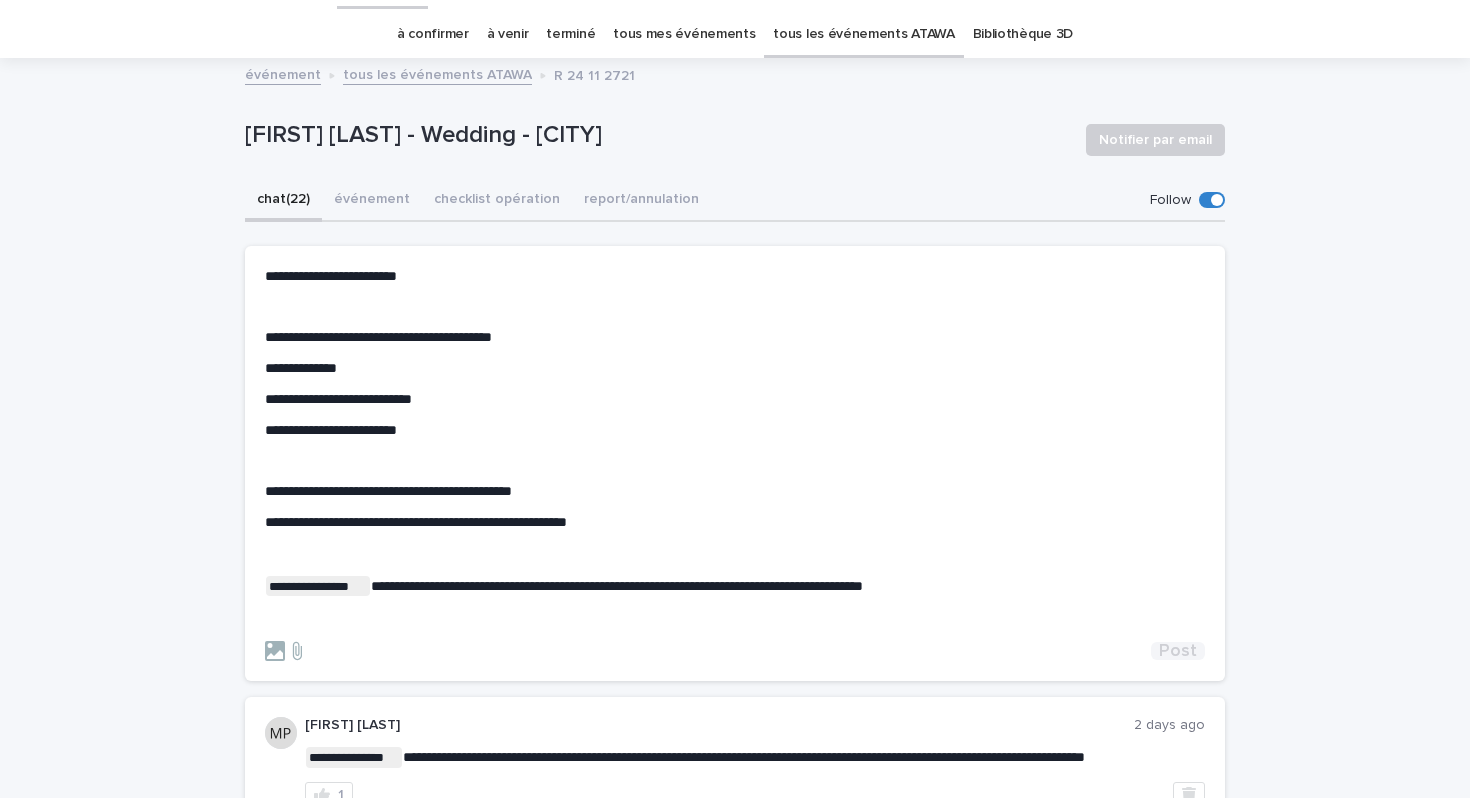 click on "Post" at bounding box center (1178, 651) 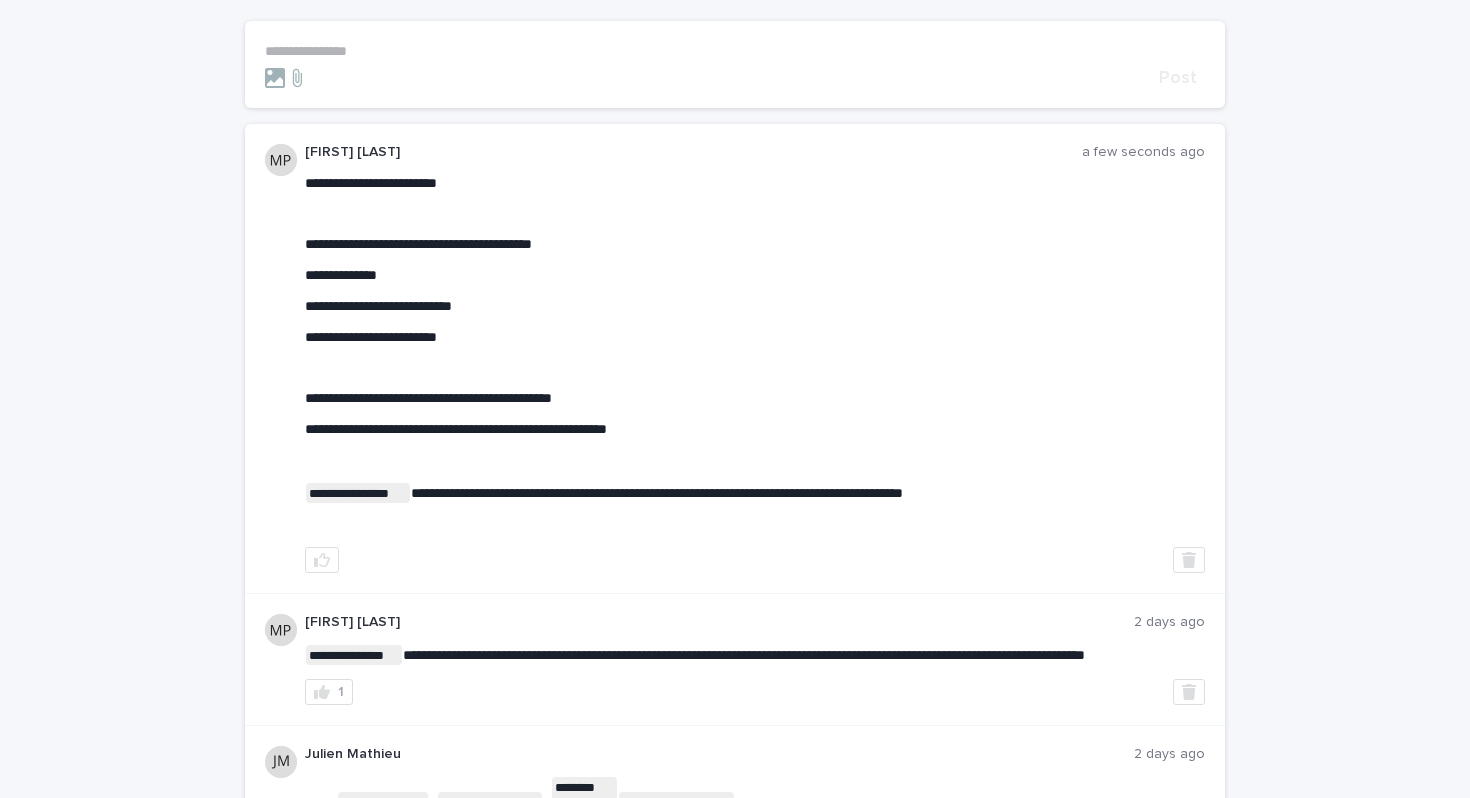 scroll, scrollTop: 308, scrollLeft: 0, axis: vertical 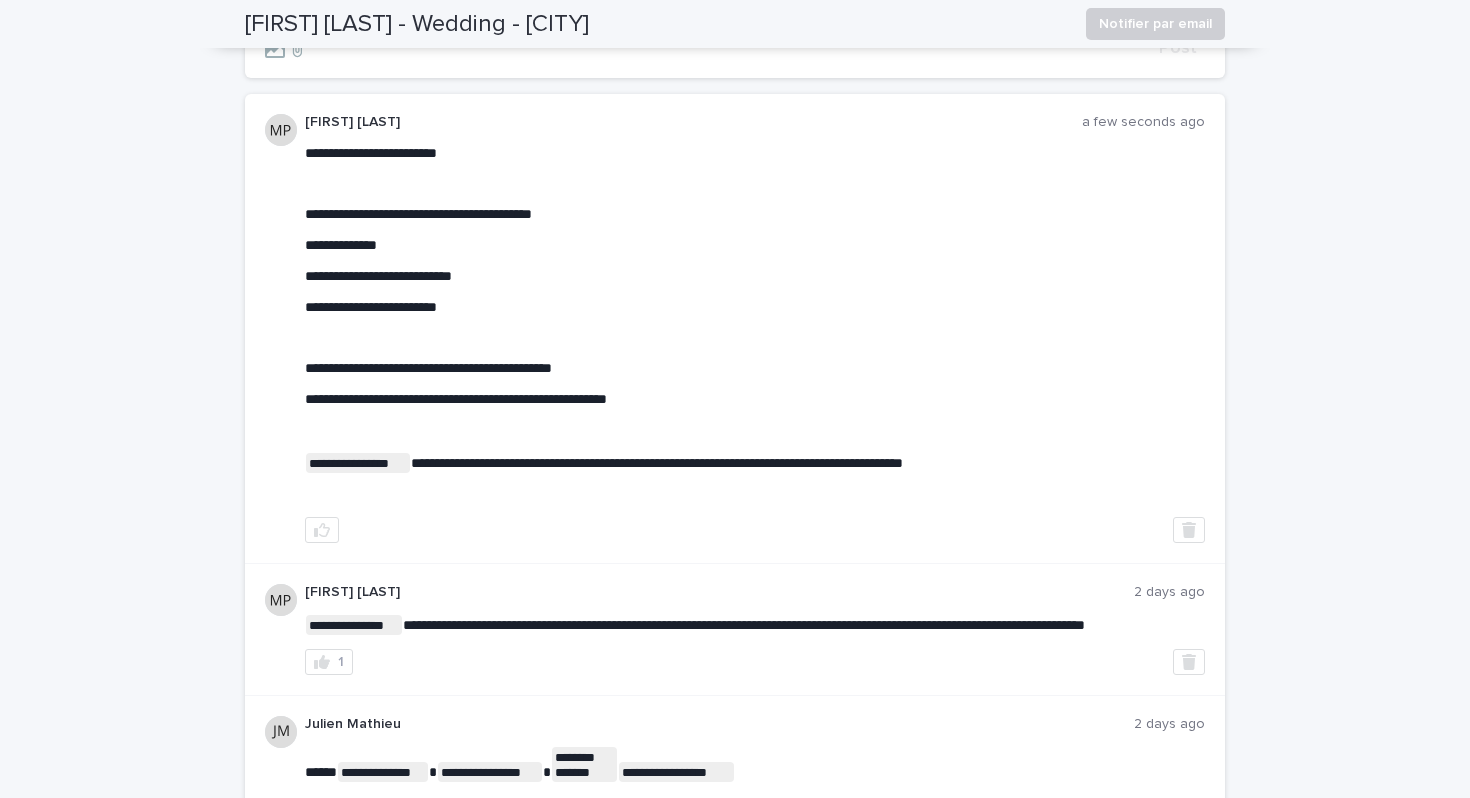 click on "**********" at bounding box center [755, 324] 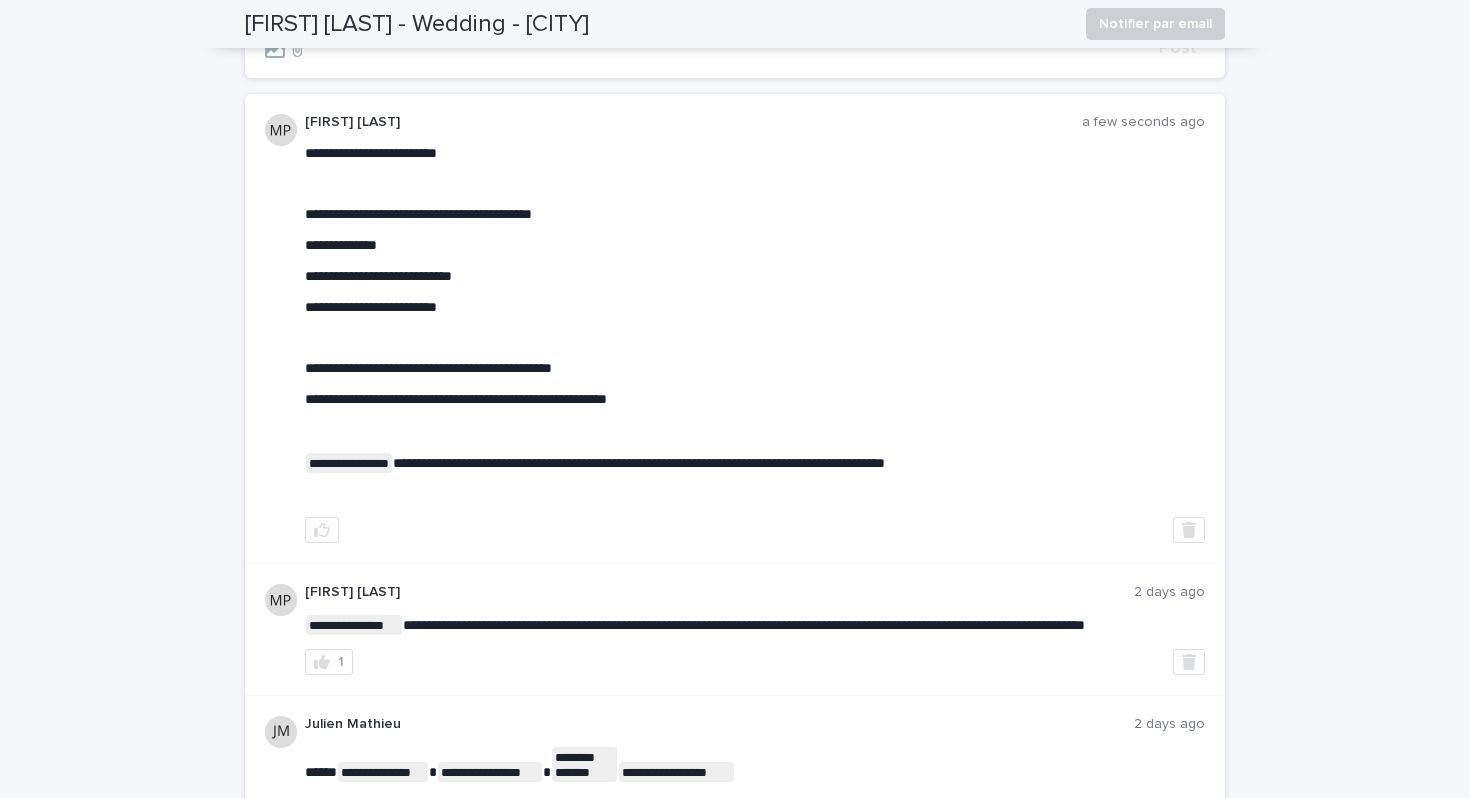 click on "**********" at bounding box center [755, 307] 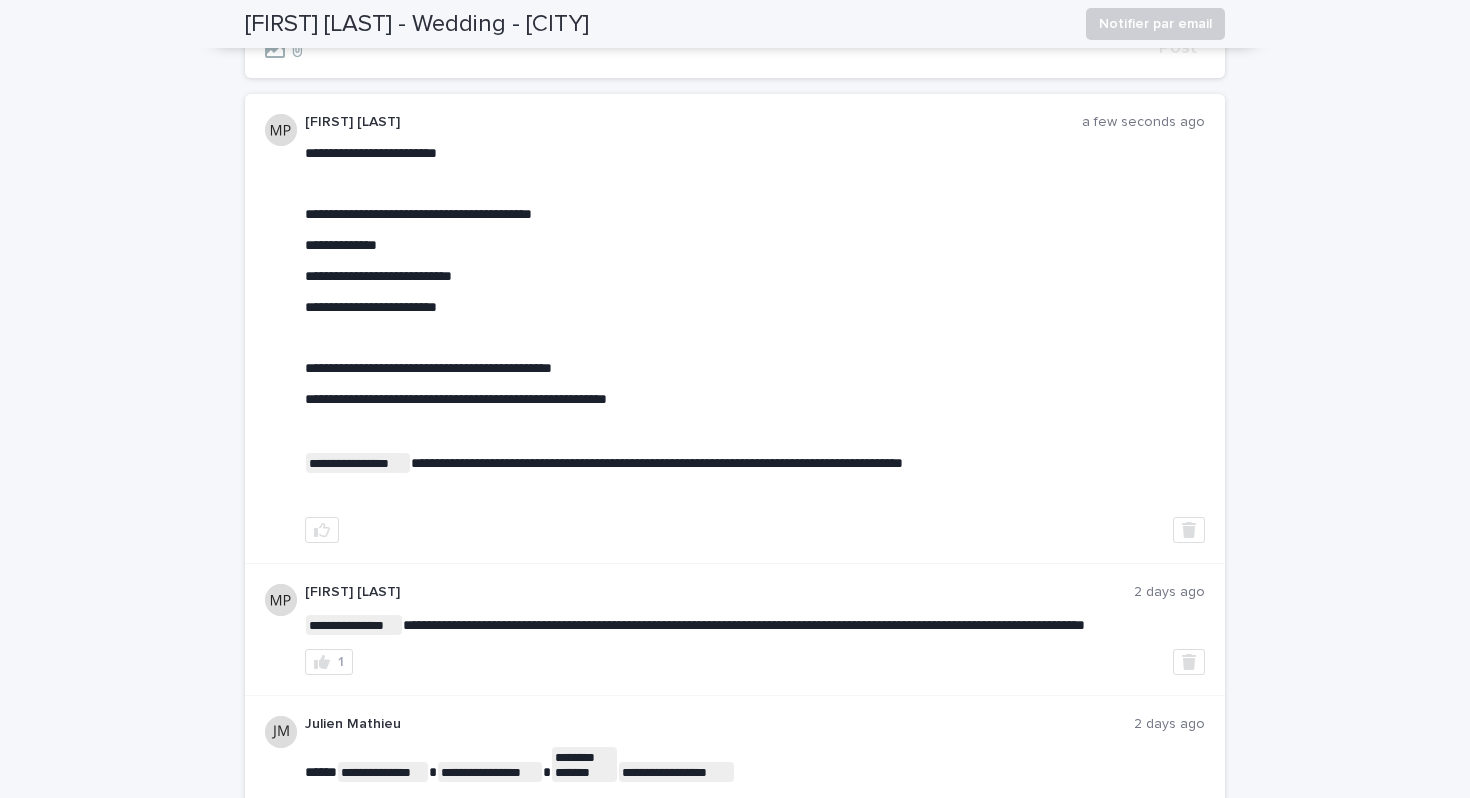 scroll, scrollTop: 244, scrollLeft: 0, axis: vertical 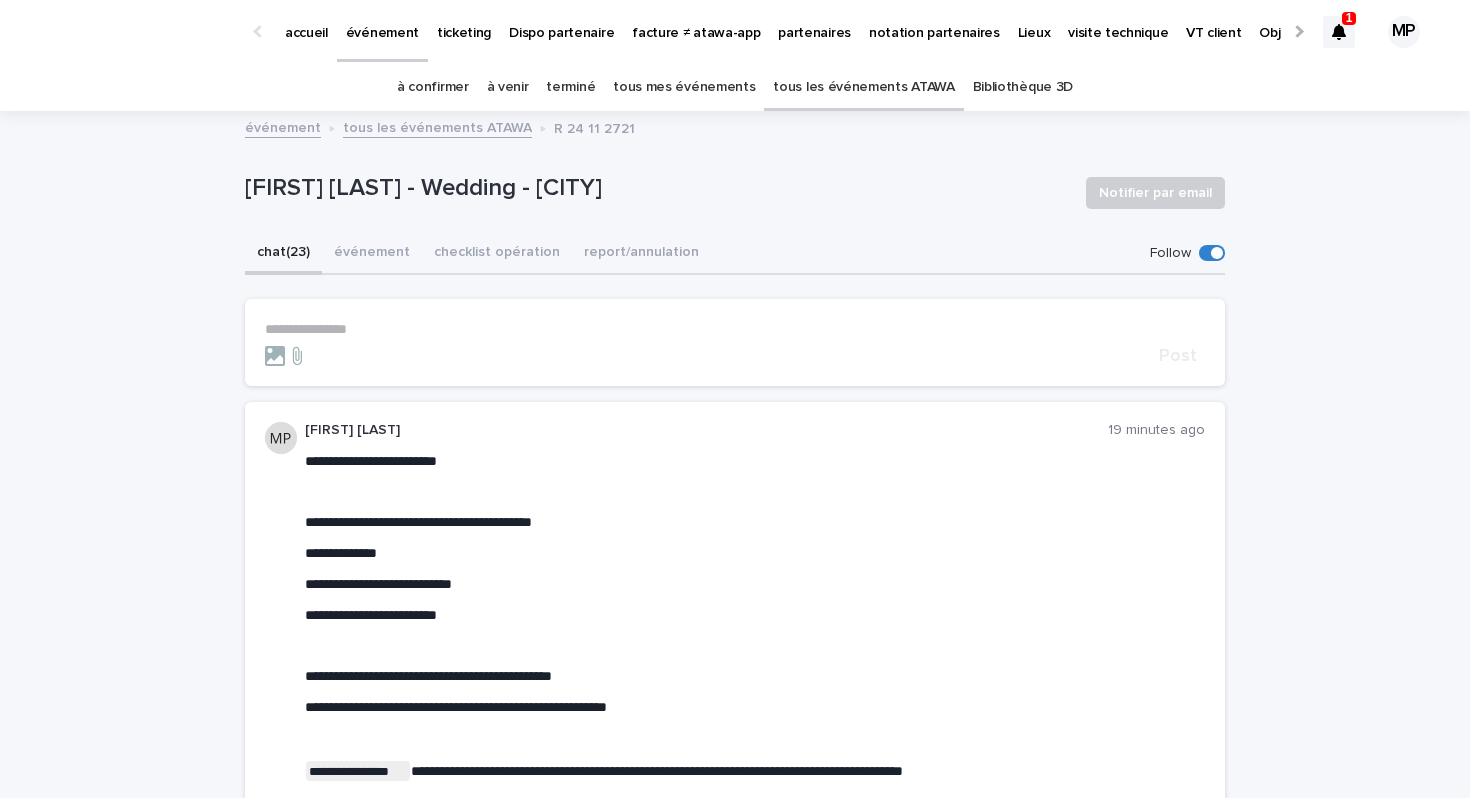 click on "tous les événements ATAWA" at bounding box center (863, 87) 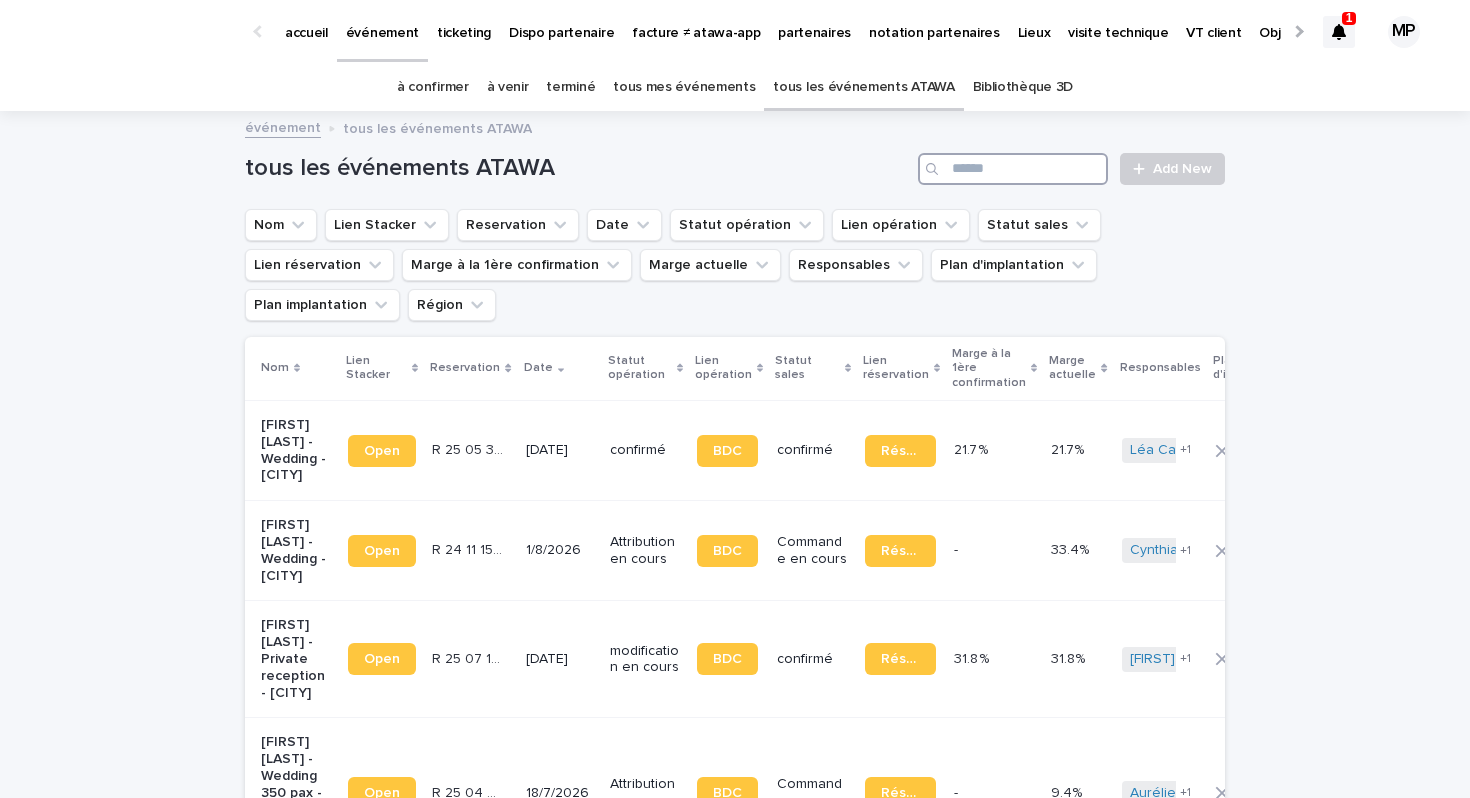 click at bounding box center (1013, 169) 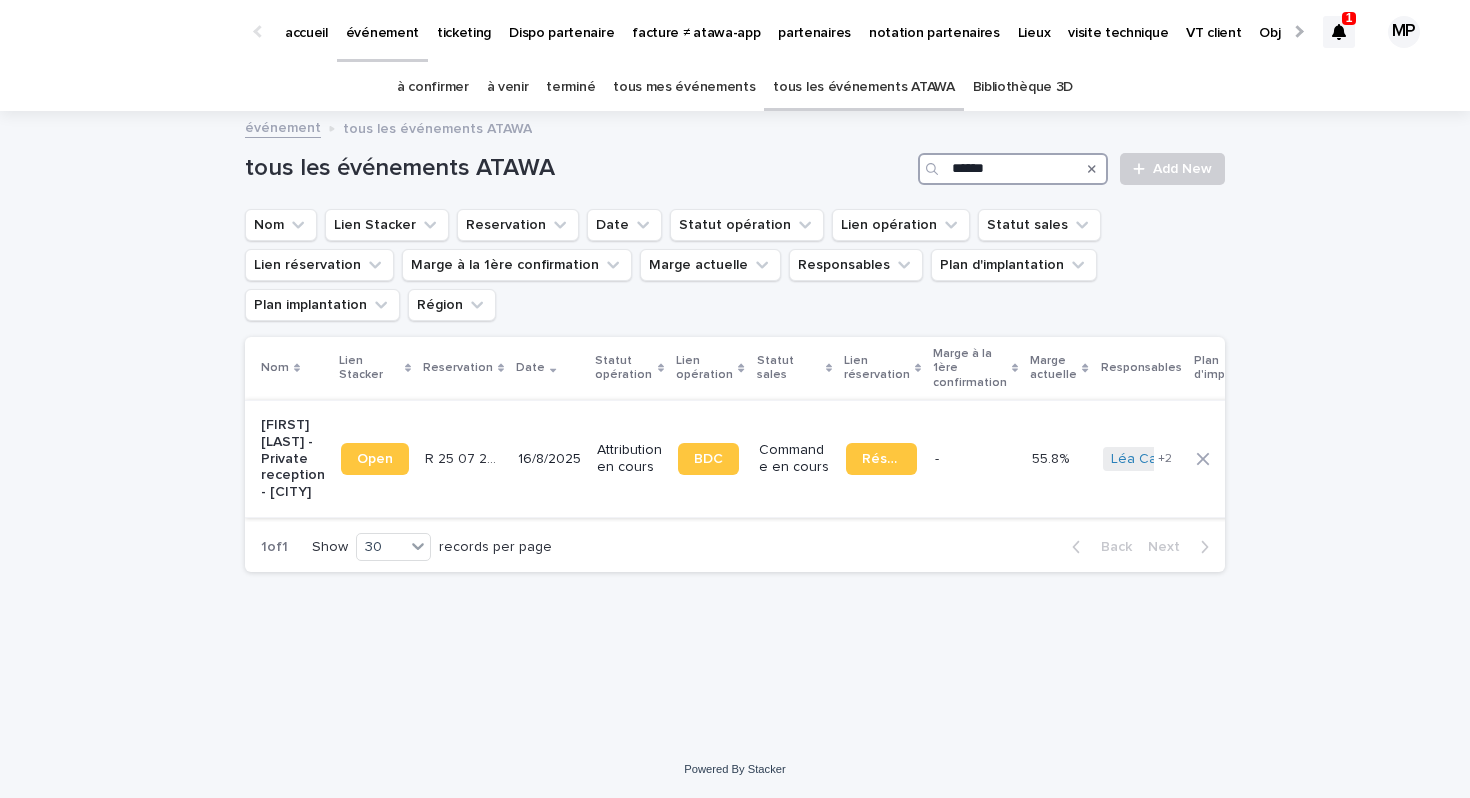 type on "******" 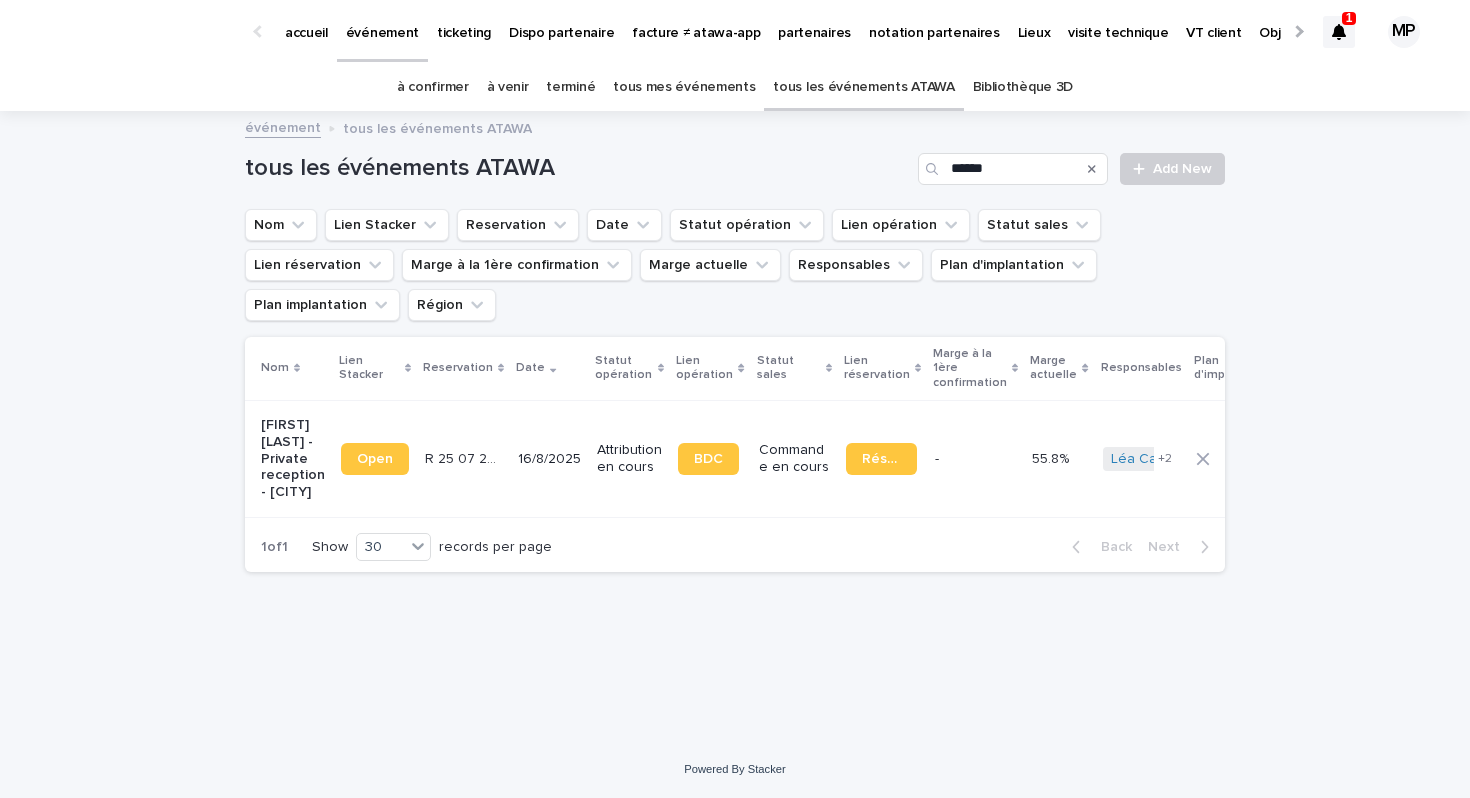 click on "[FIRST] [LAST] - Private reception - [CITY]" at bounding box center [293, 459] 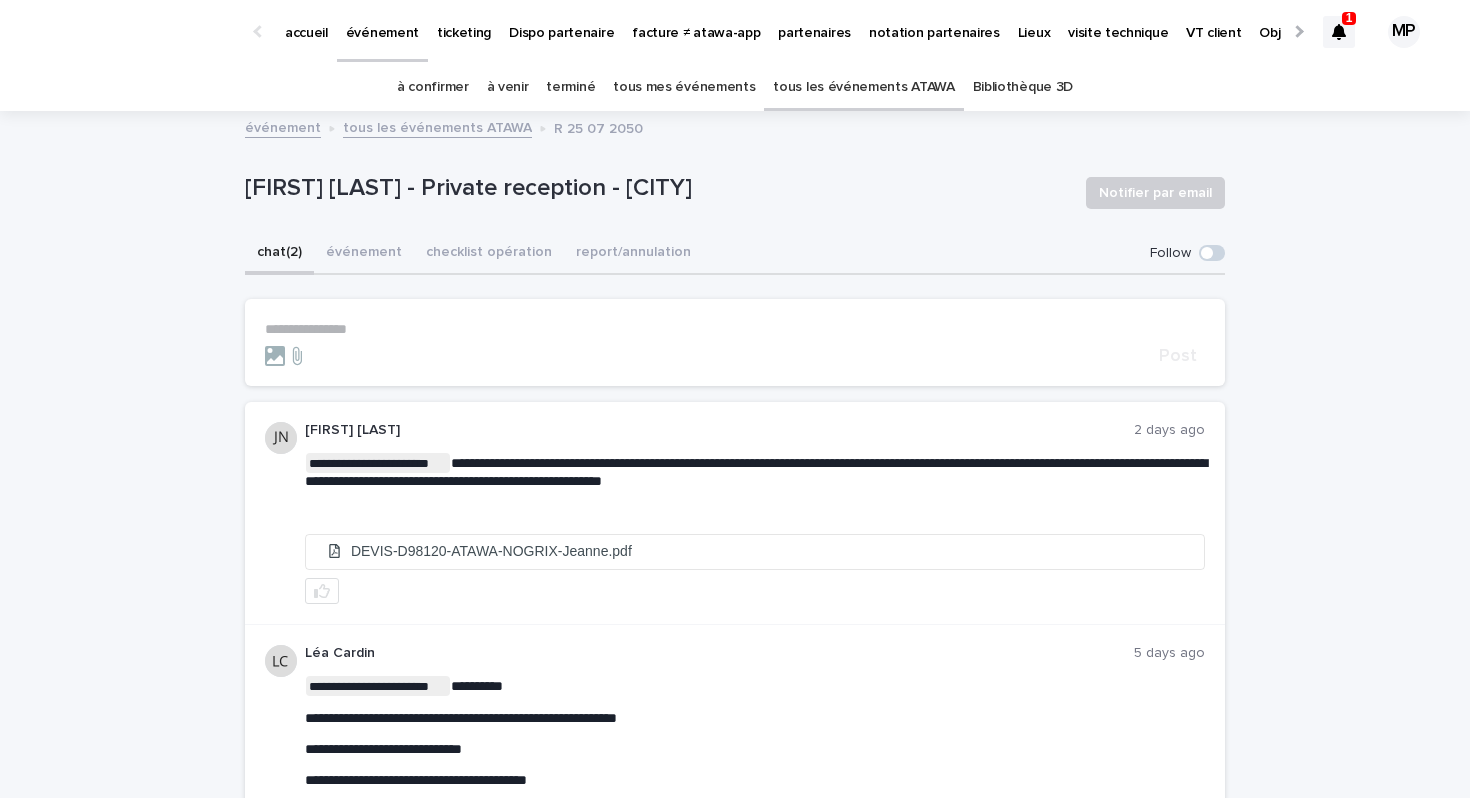click on "tous les événements ATAWA" at bounding box center (863, 87) 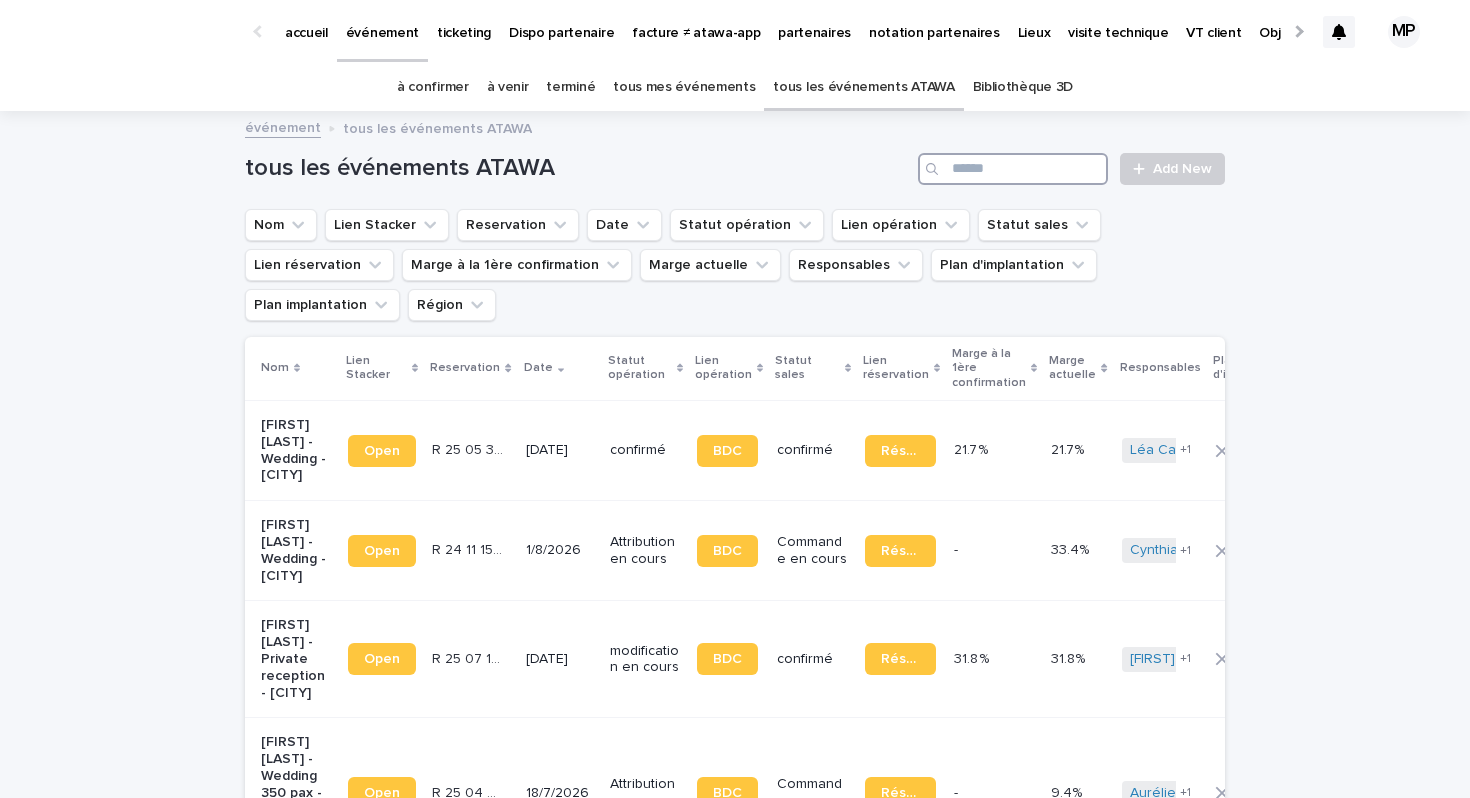 click at bounding box center (1013, 169) 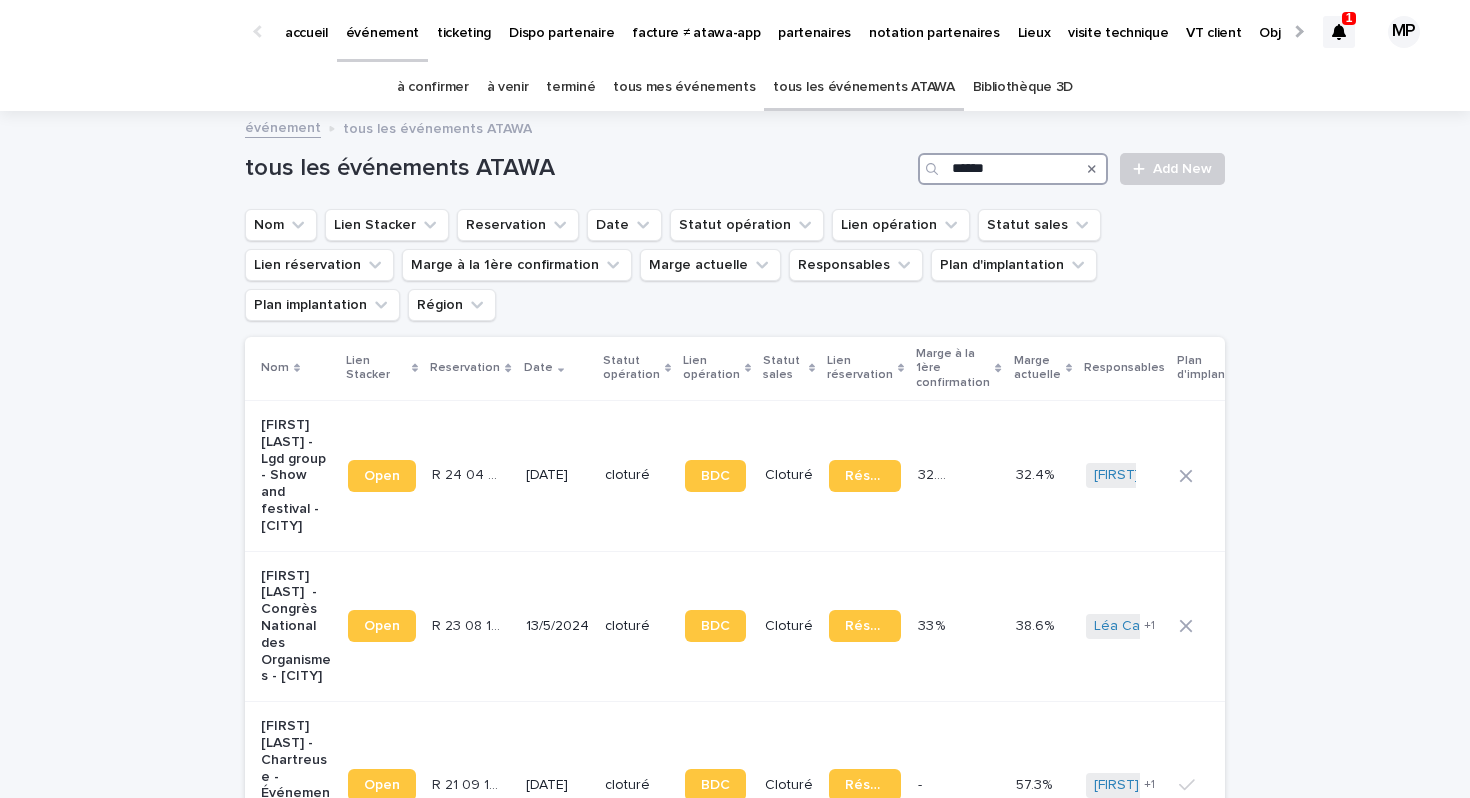 type on "******" 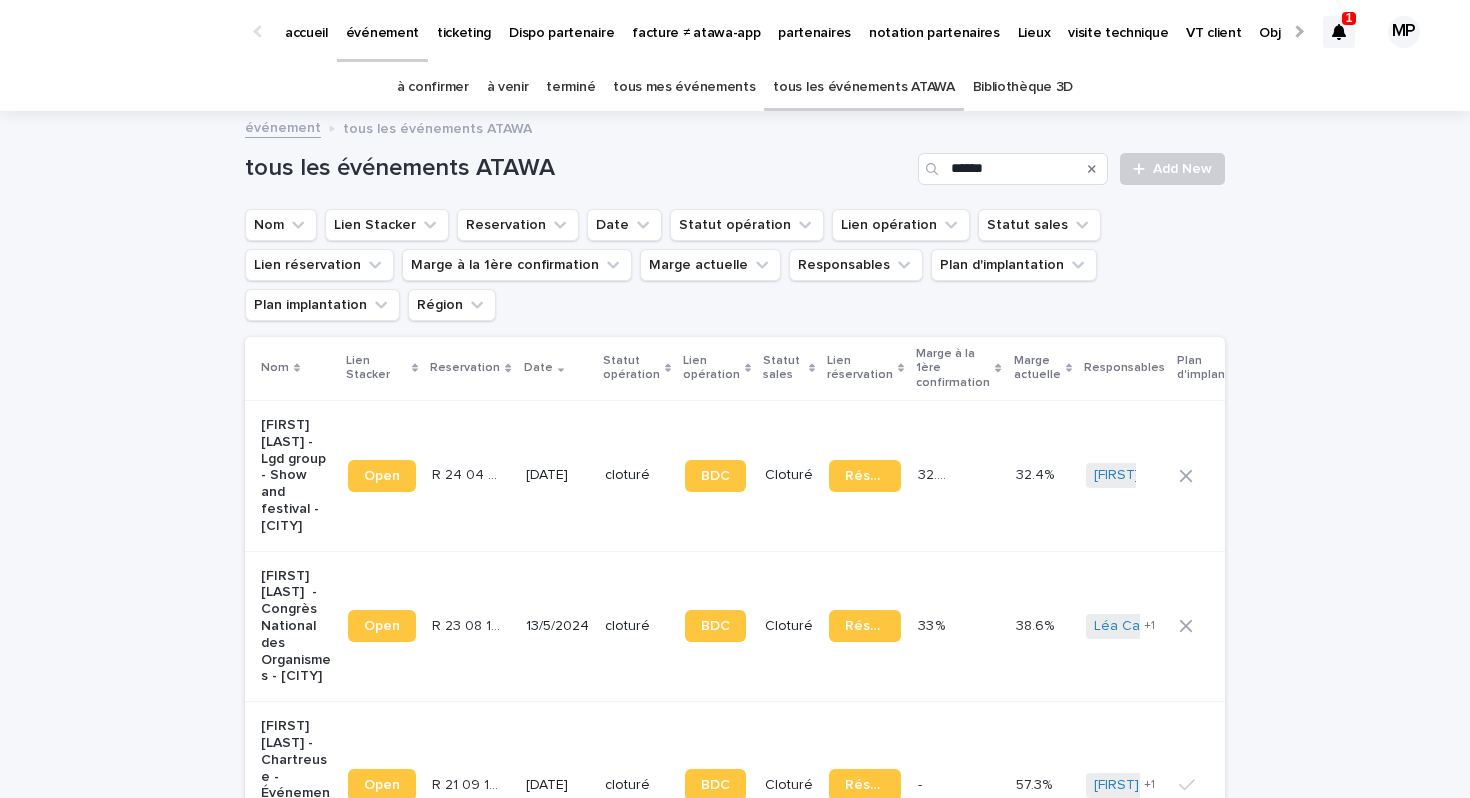 click on "partenaires" at bounding box center [814, 21] 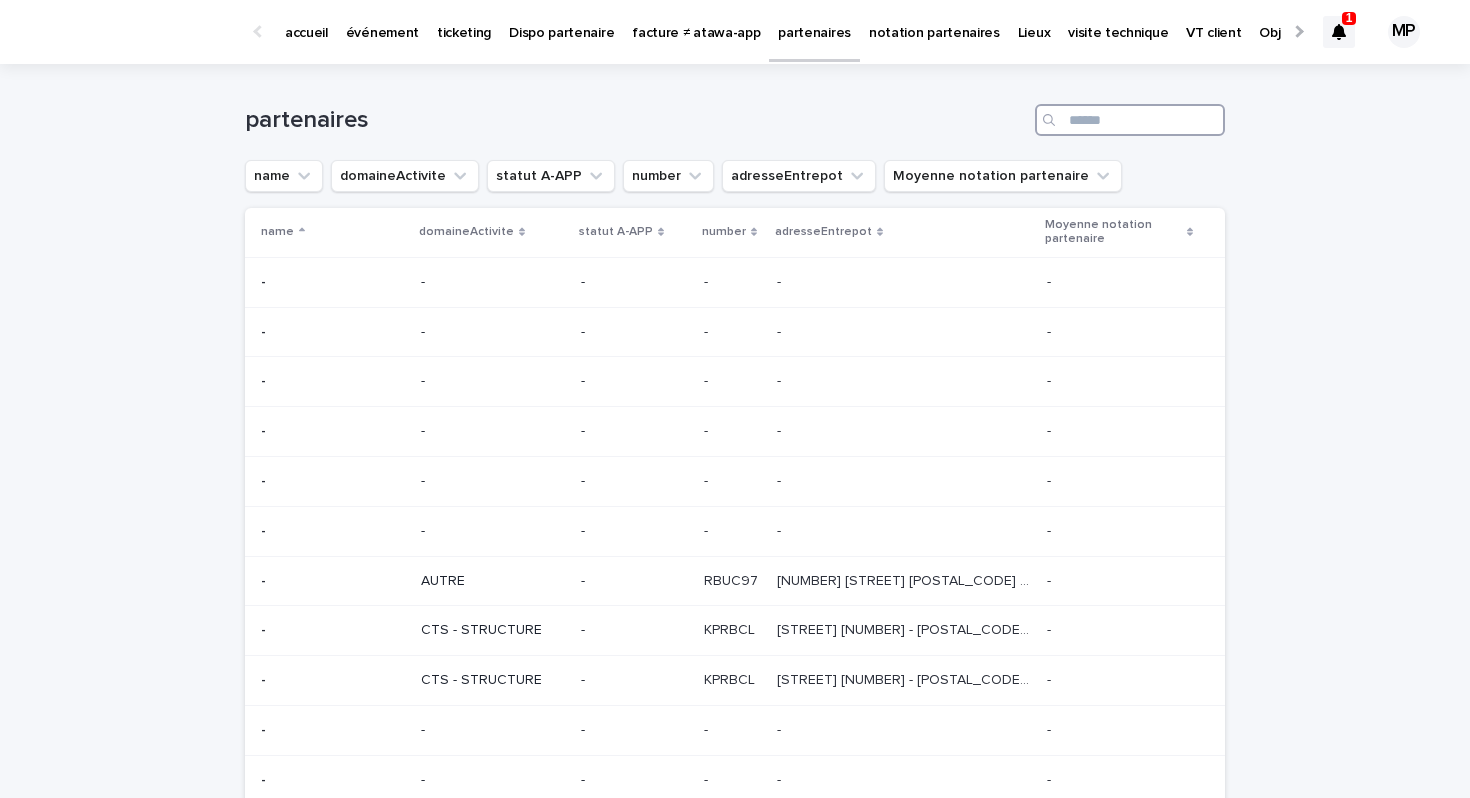 click at bounding box center (1130, 120) 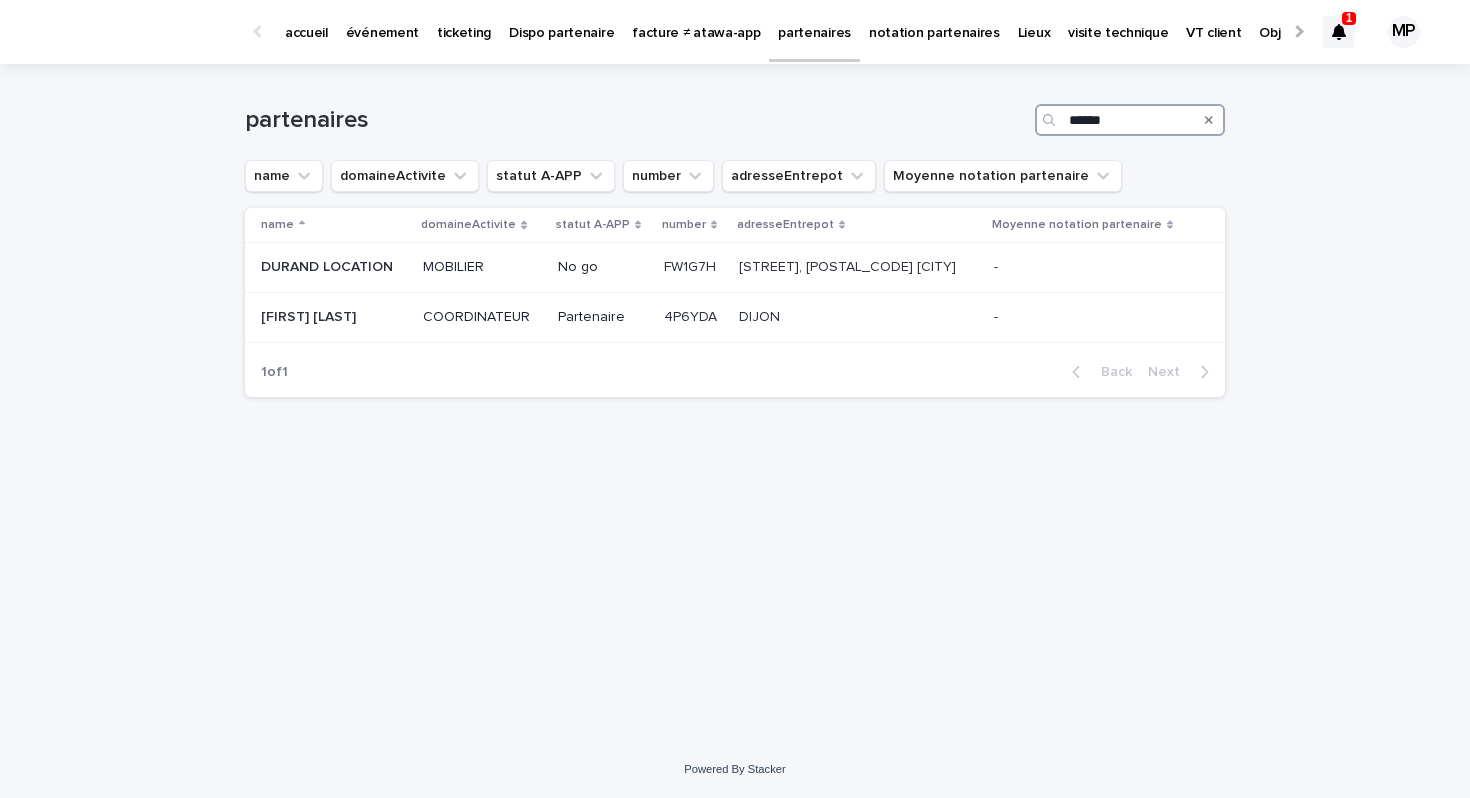 type on "******" 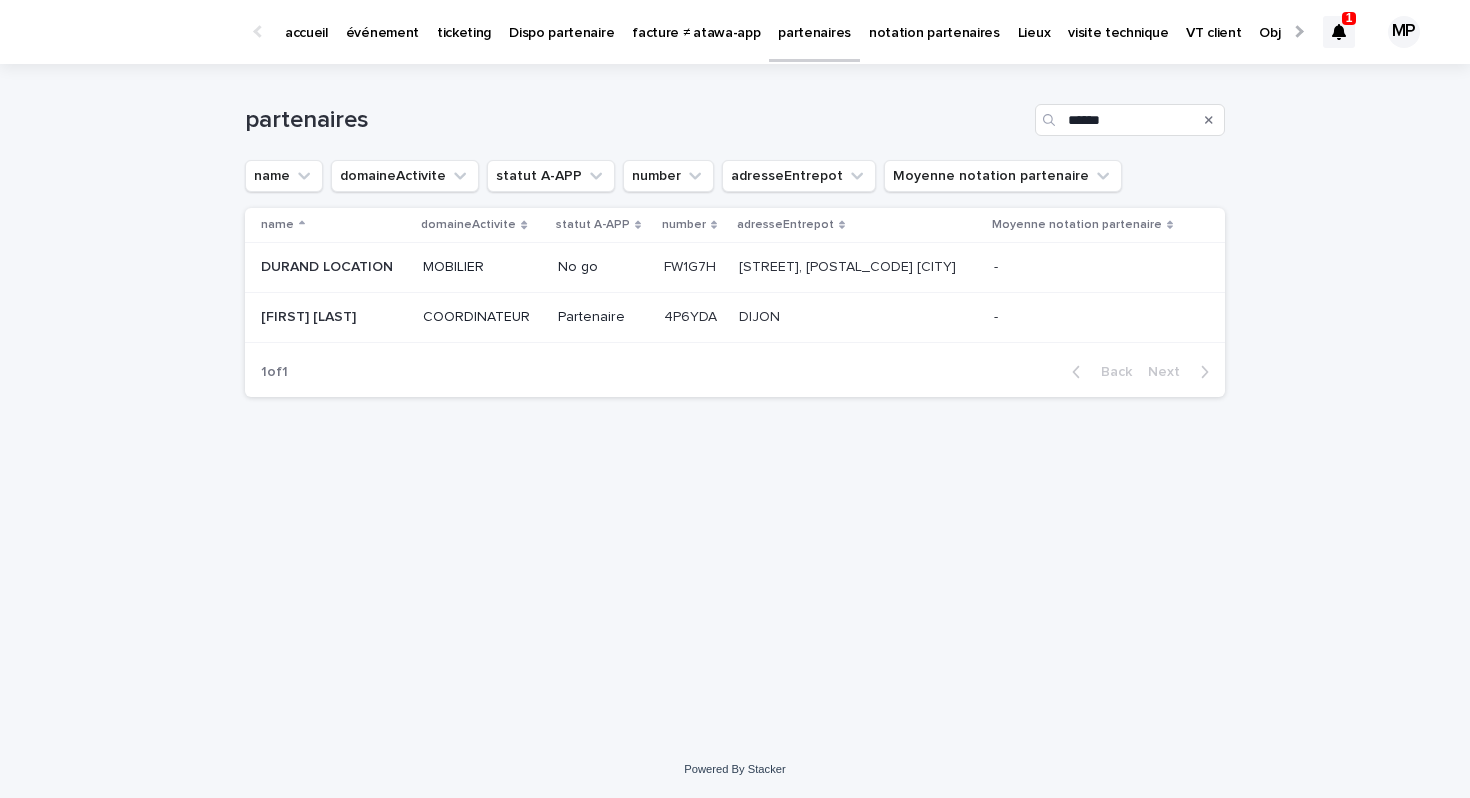 click on "DURAND LOCATION" at bounding box center (329, 265) 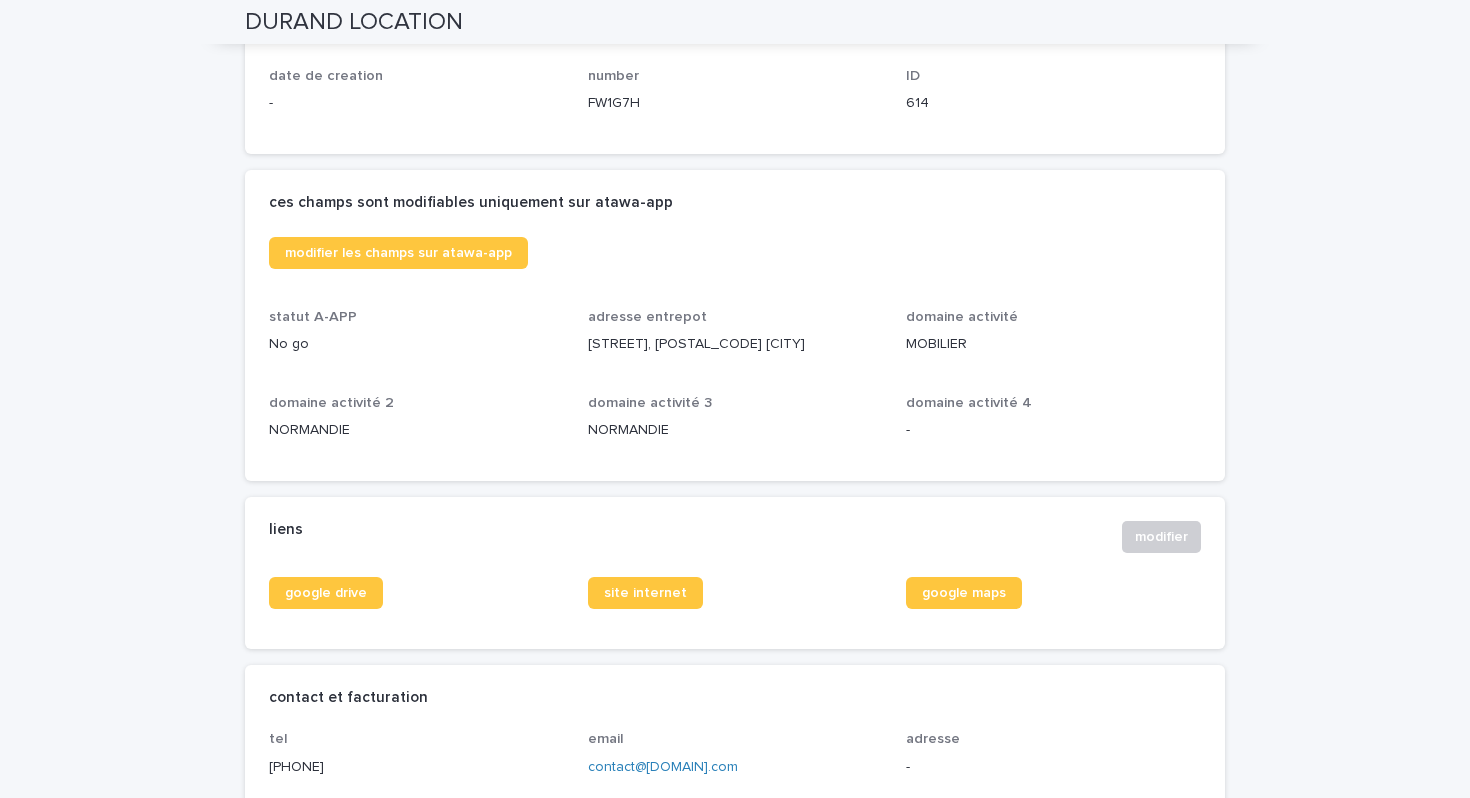 scroll, scrollTop: 0, scrollLeft: 0, axis: both 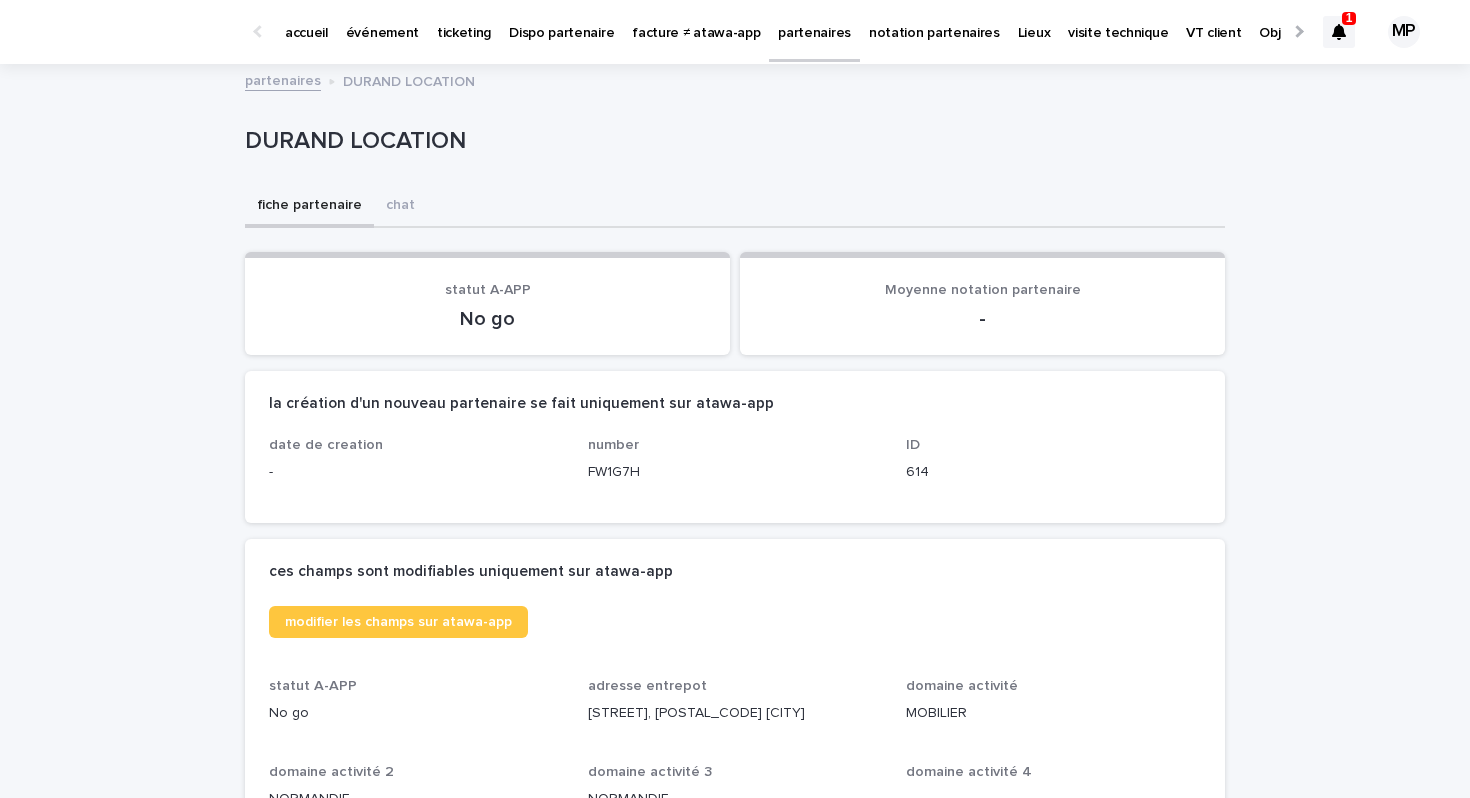 click on "partenaires" at bounding box center [814, 21] 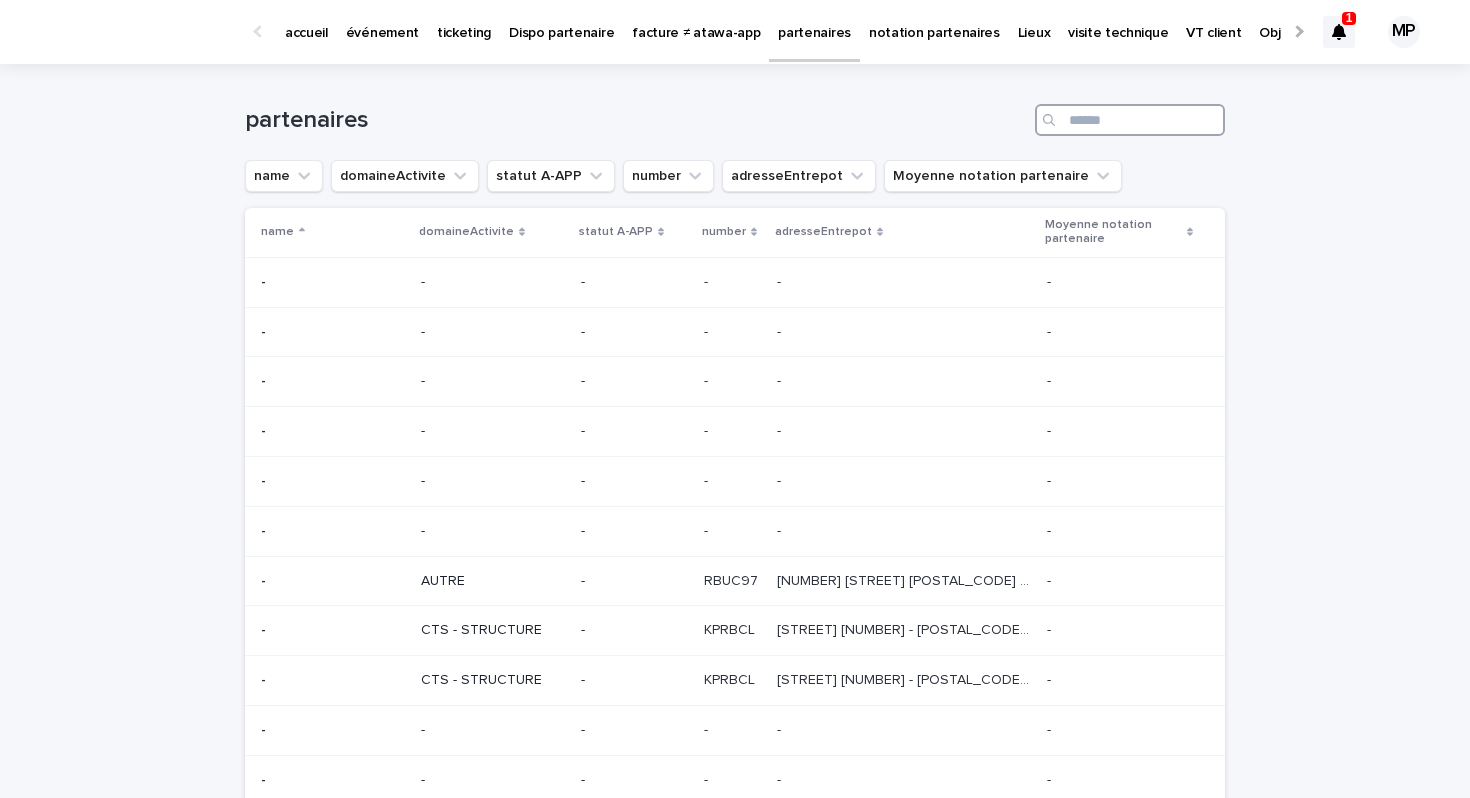 click at bounding box center (1130, 120) 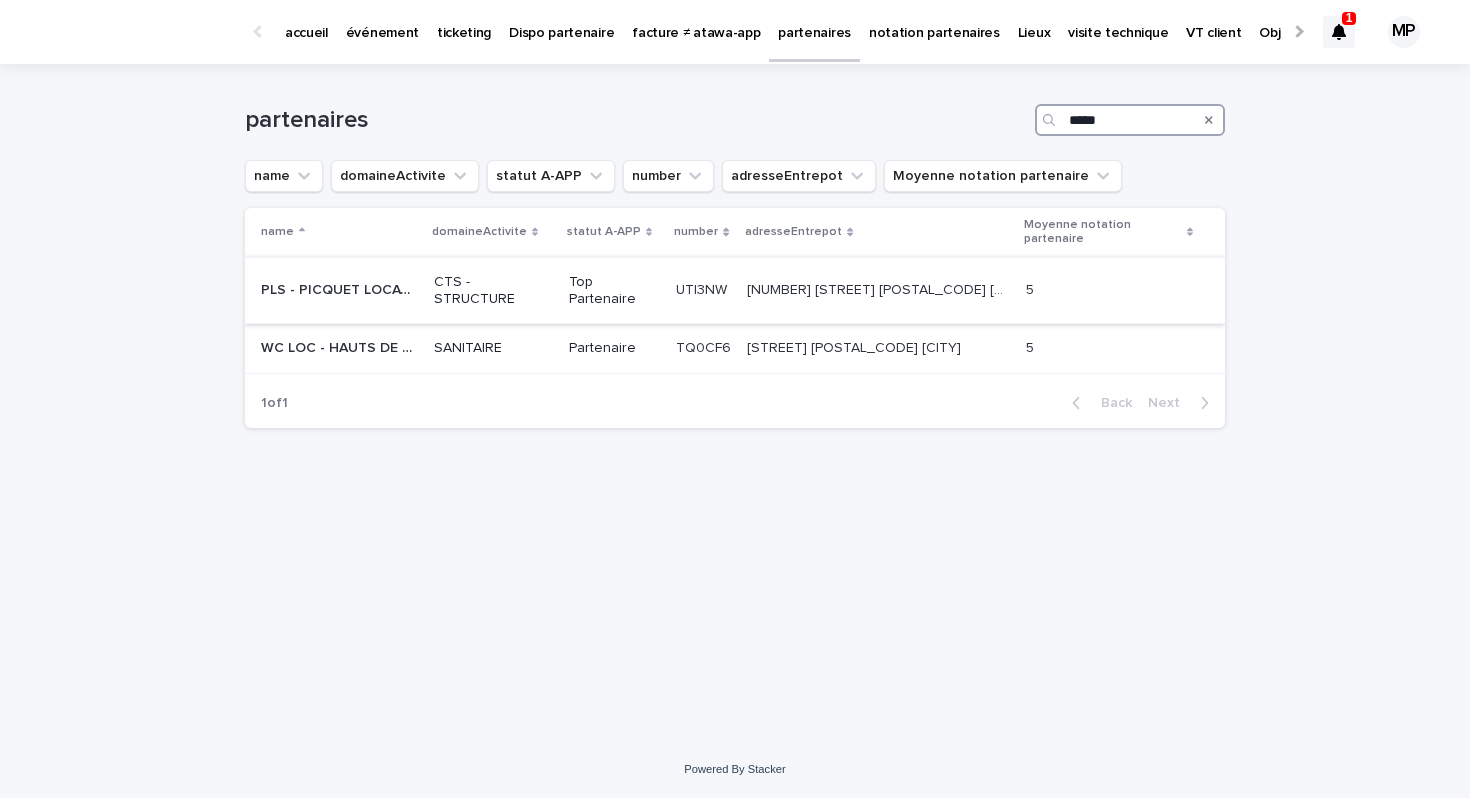 type on "*****" 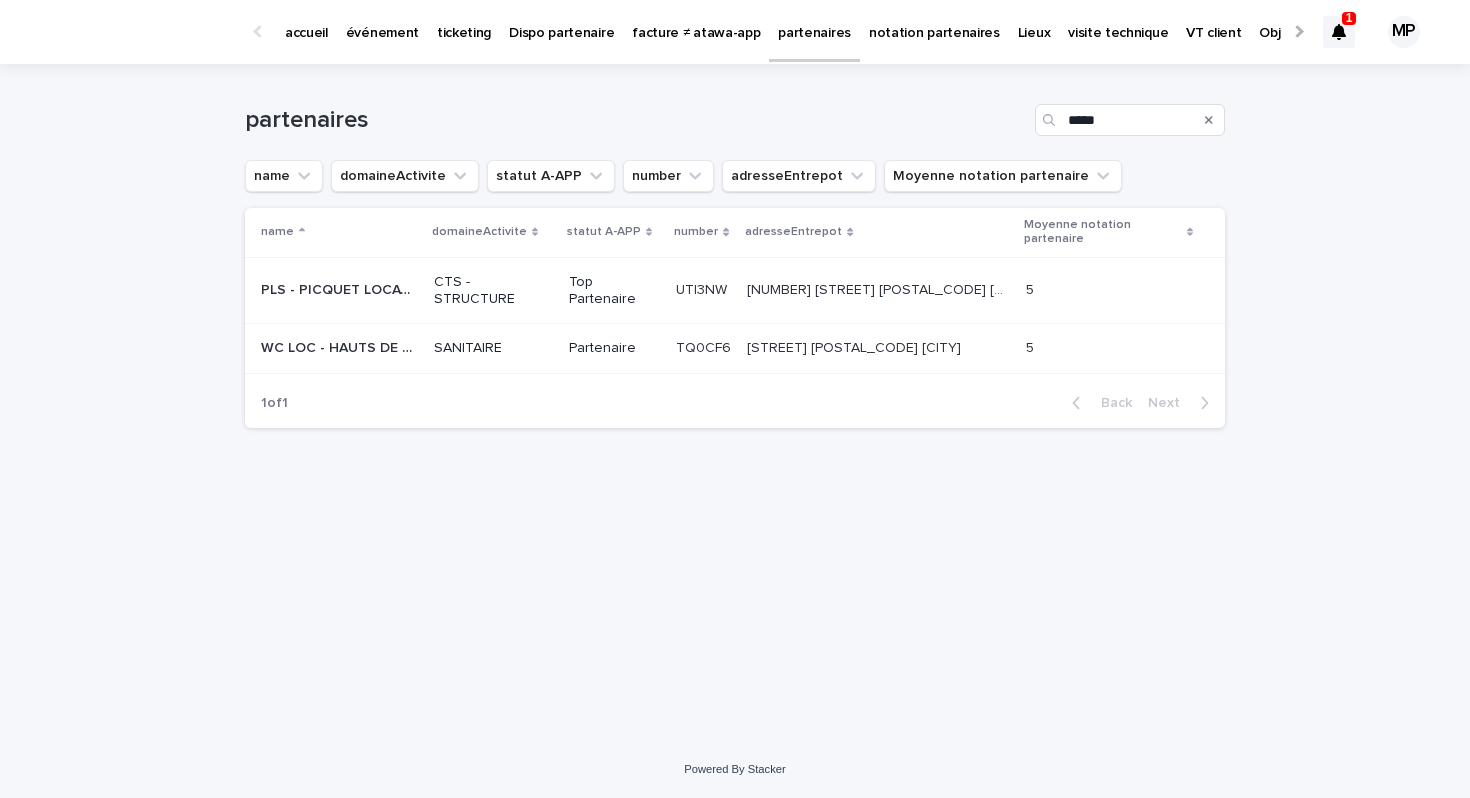 click on "PLS - PICQUET LOCATION SERVICES" at bounding box center [341, 288] 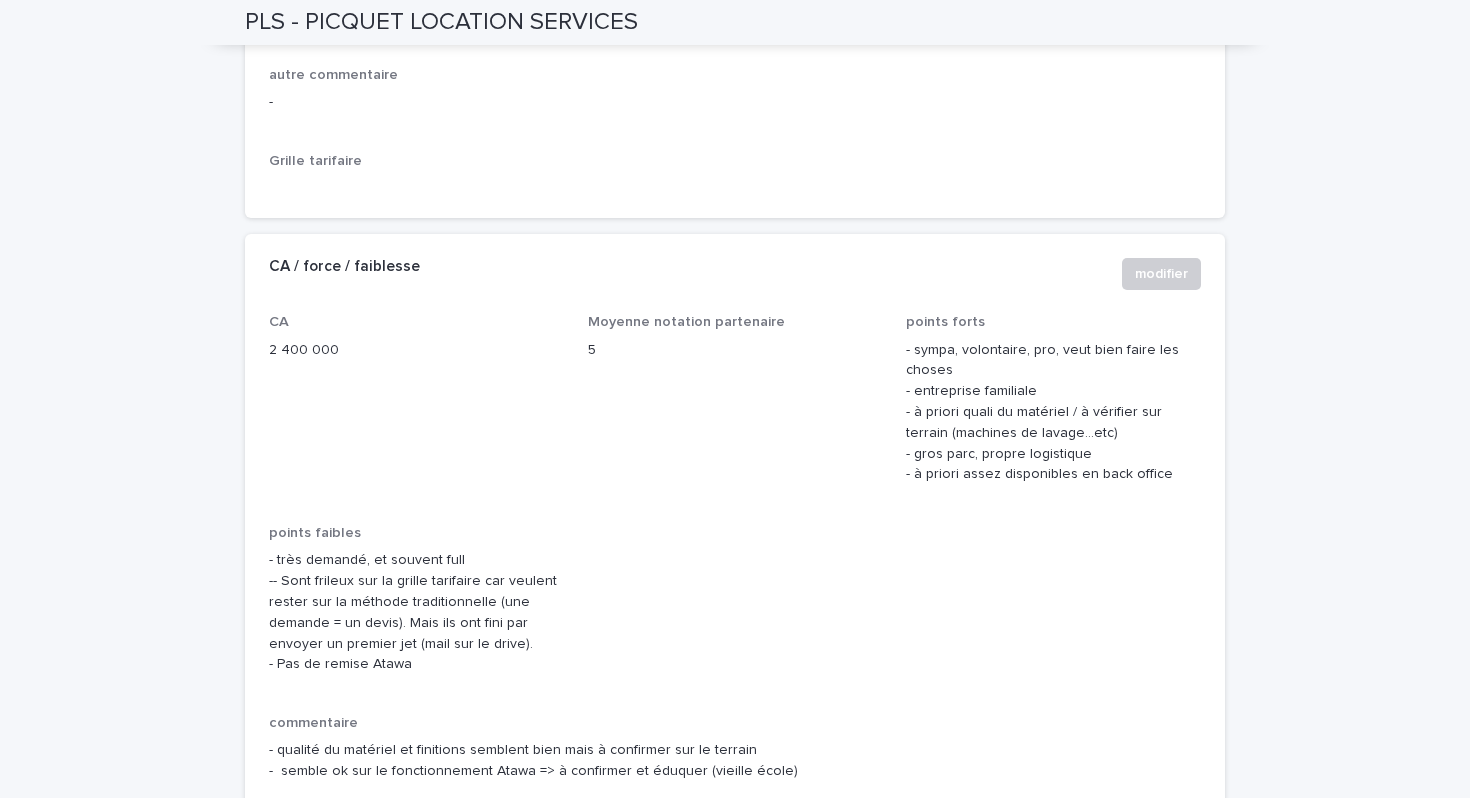 scroll, scrollTop: 1760, scrollLeft: 0, axis: vertical 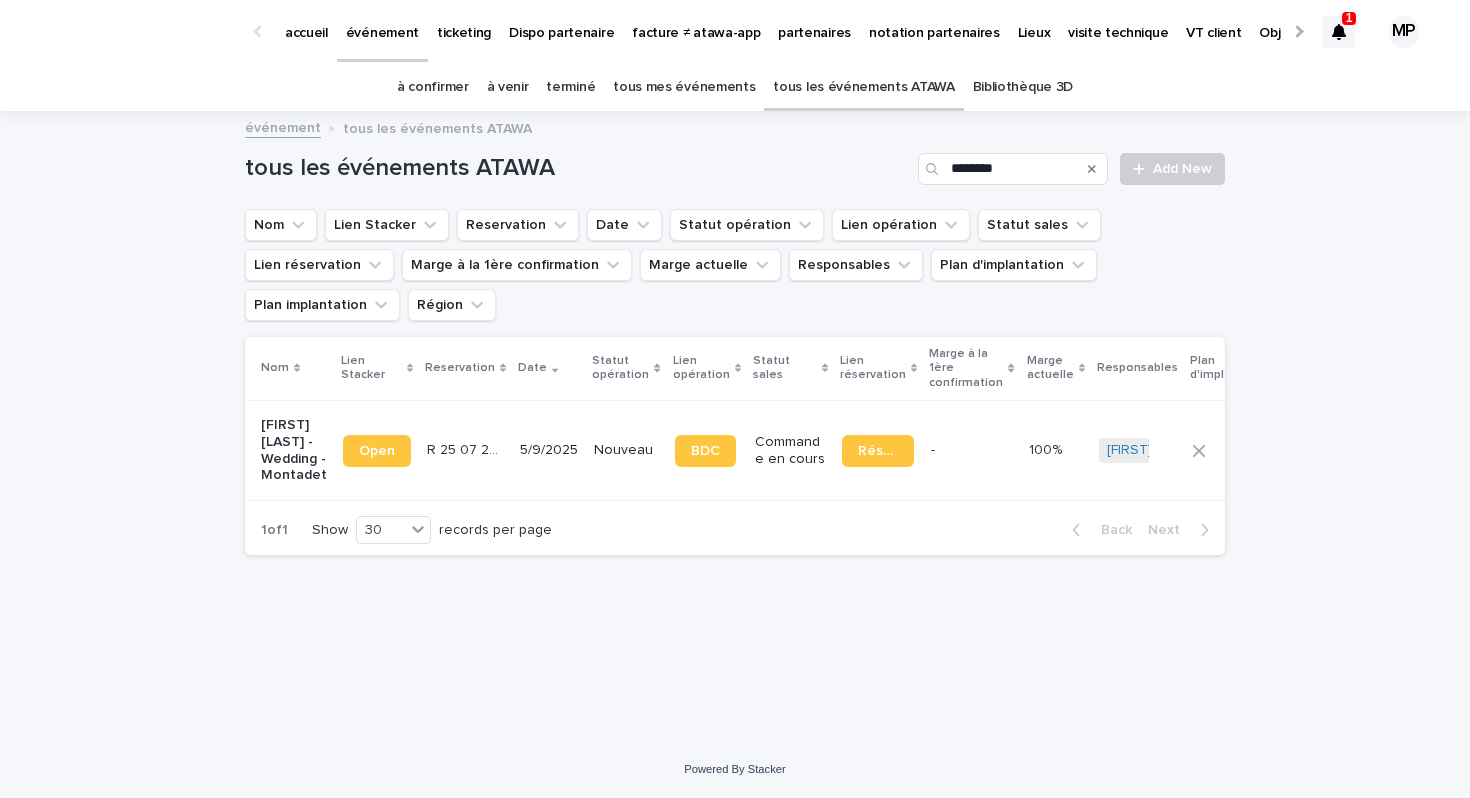 click on "********" at bounding box center [1013, 169] 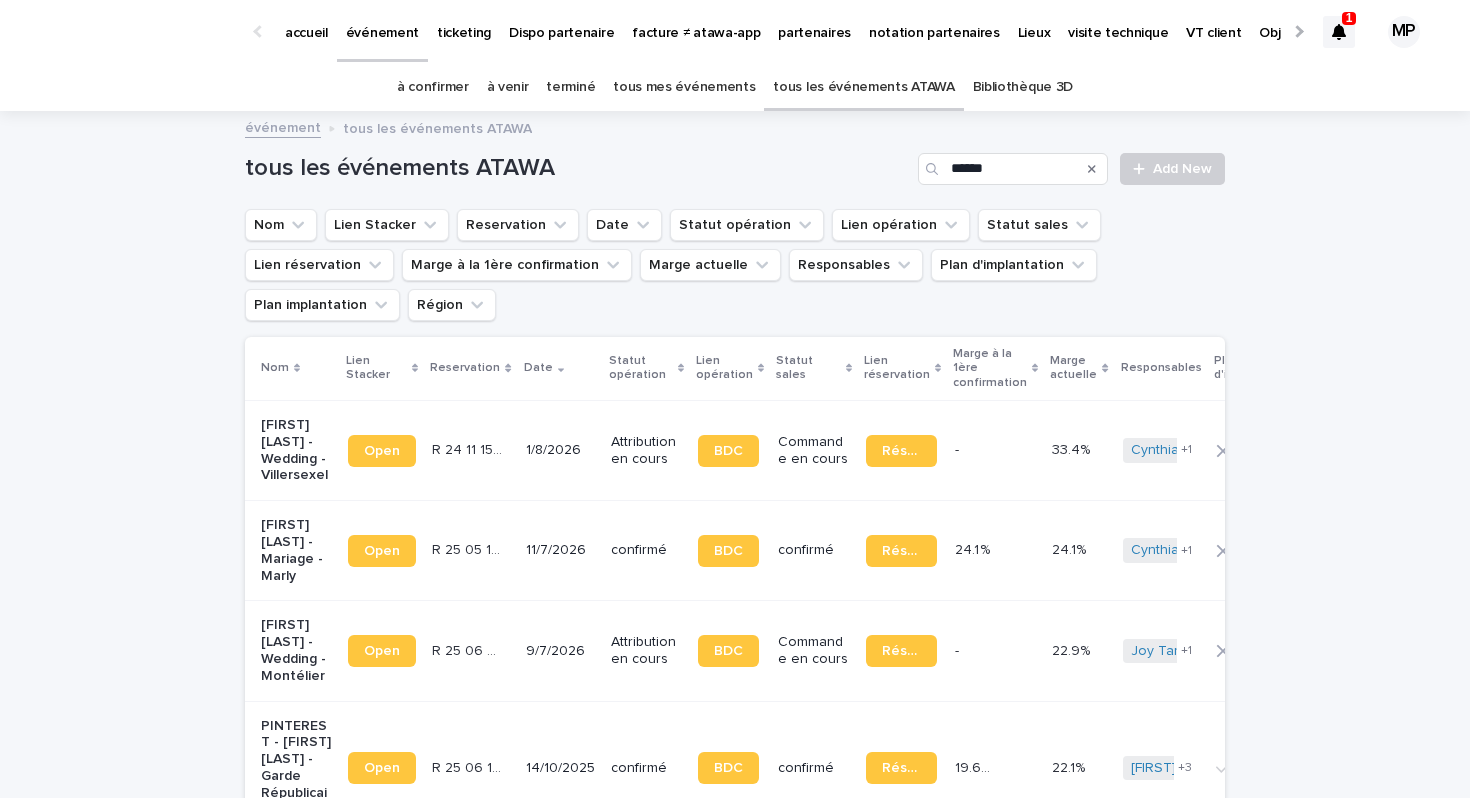 type on "******" 